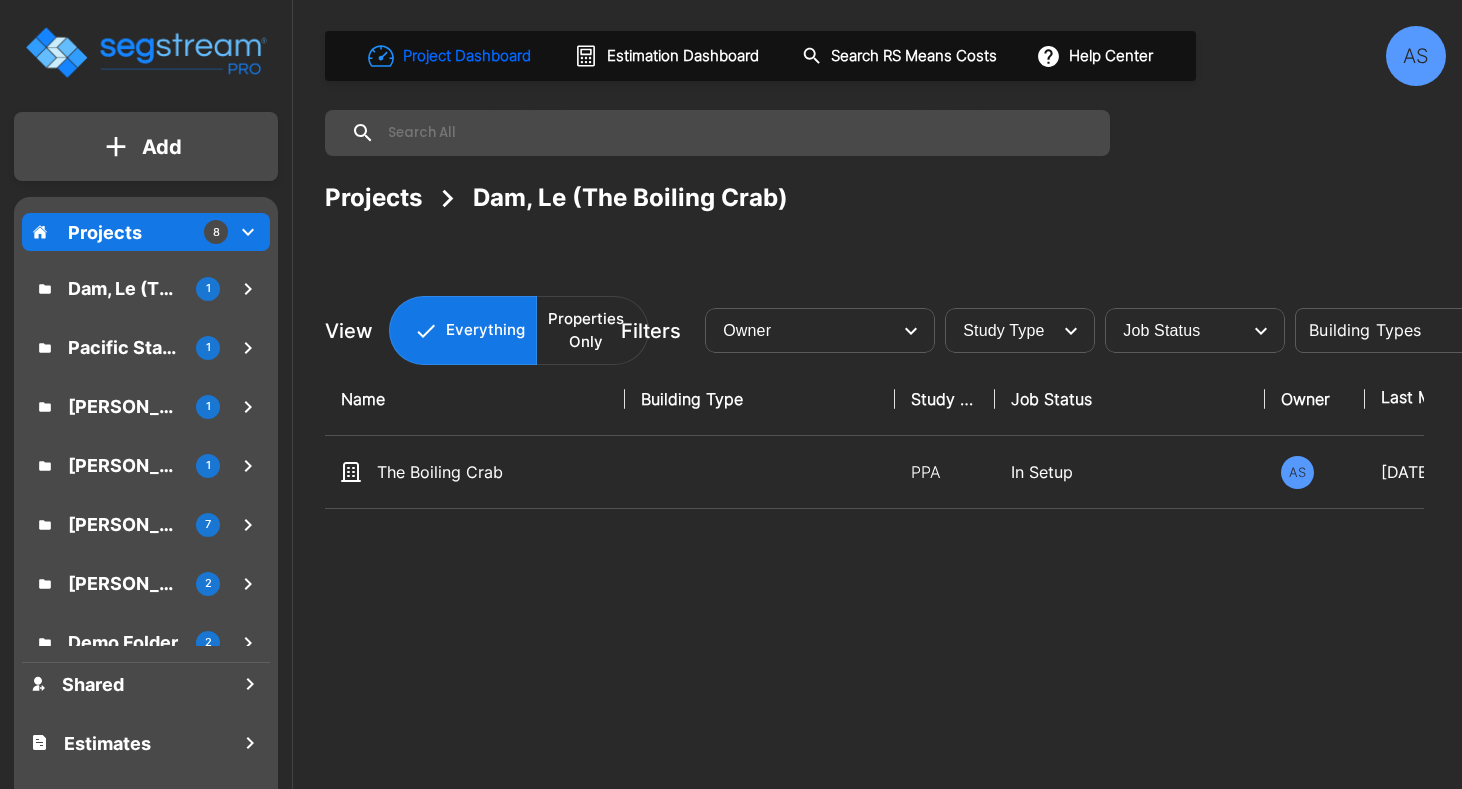 scroll, scrollTop: 0, scrollLeft: 0, axis: both 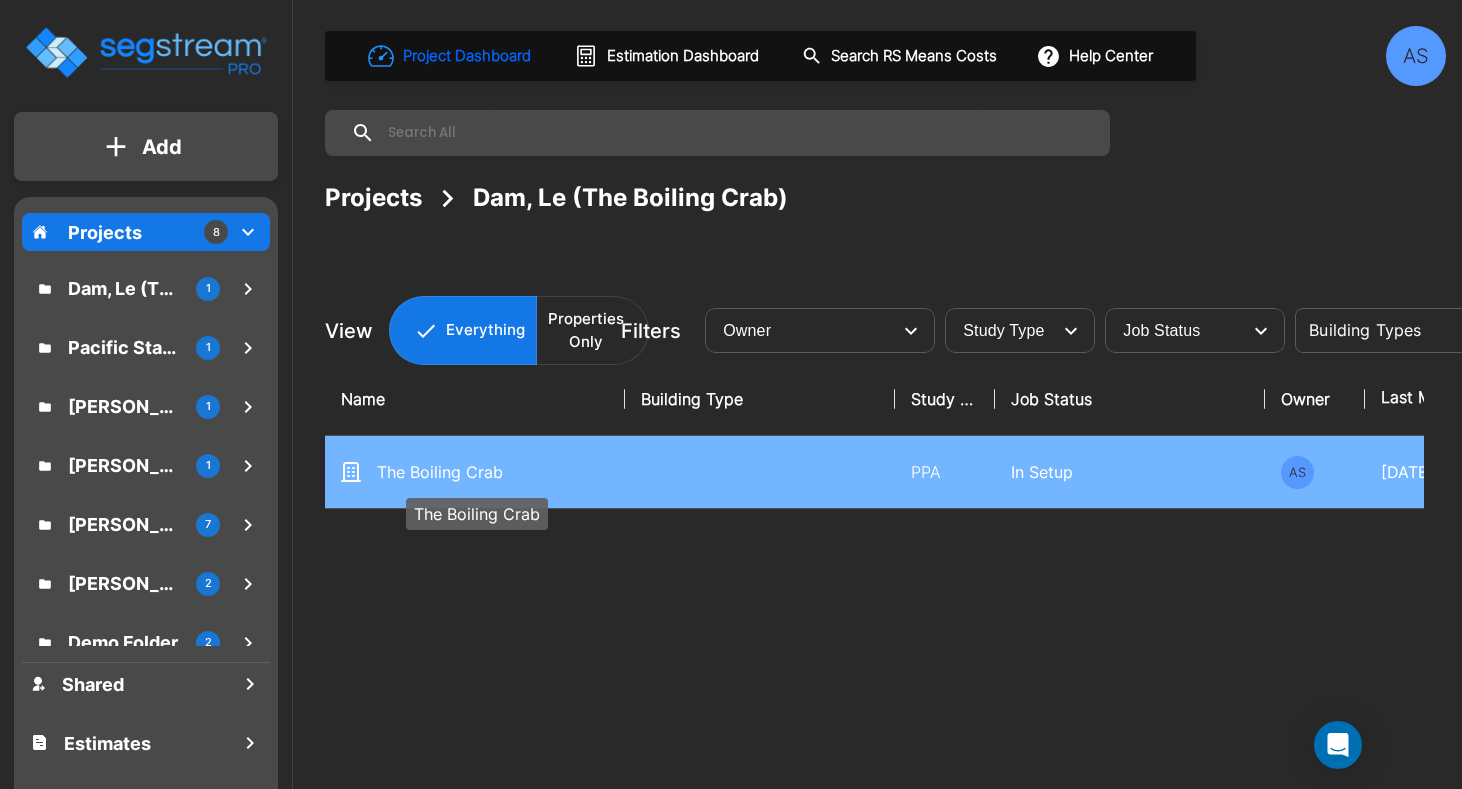 click on "The Boiling Crab" at bounding box center (477, 472) 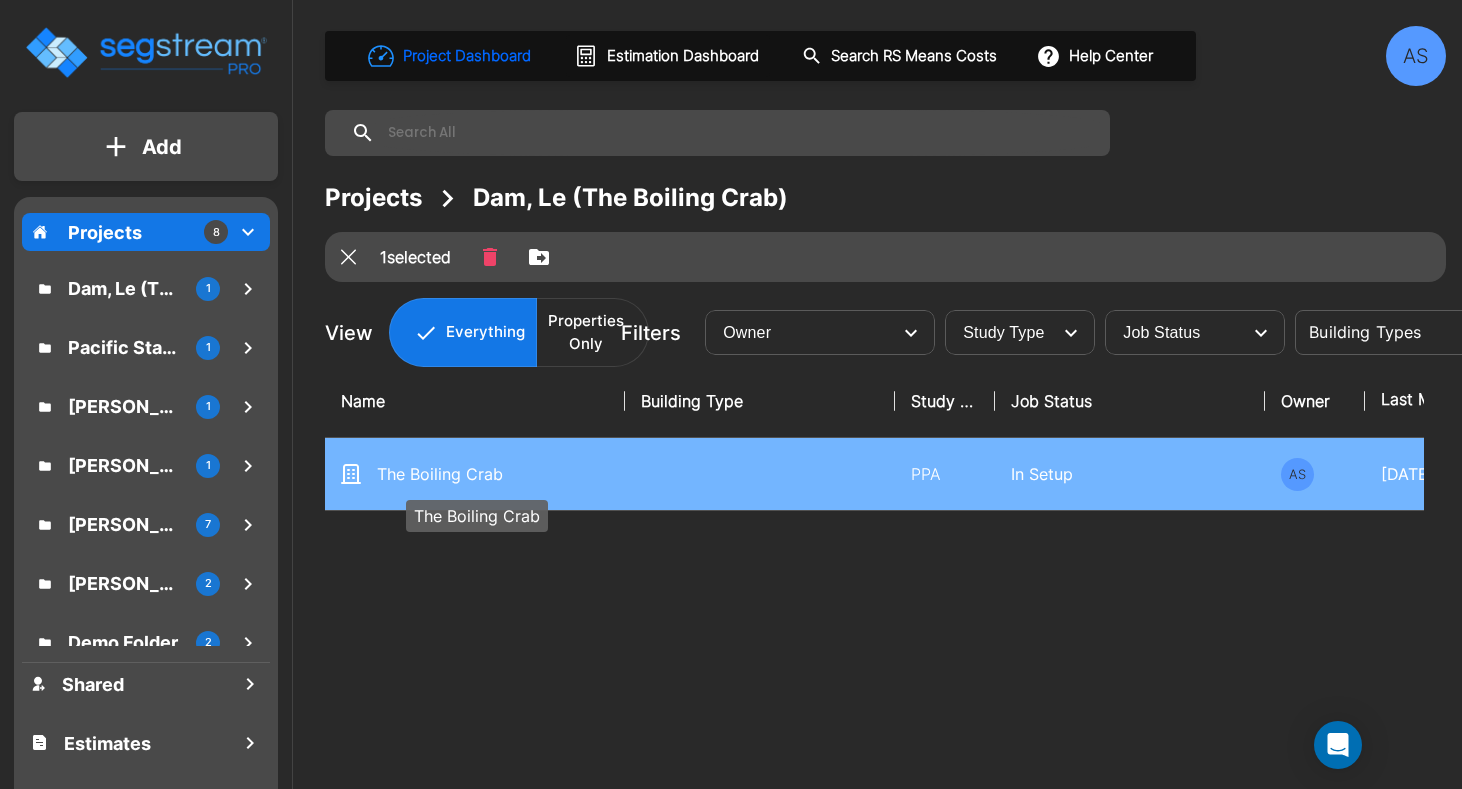 click on "The Boiling Crab" at bounding box center [477, 474] 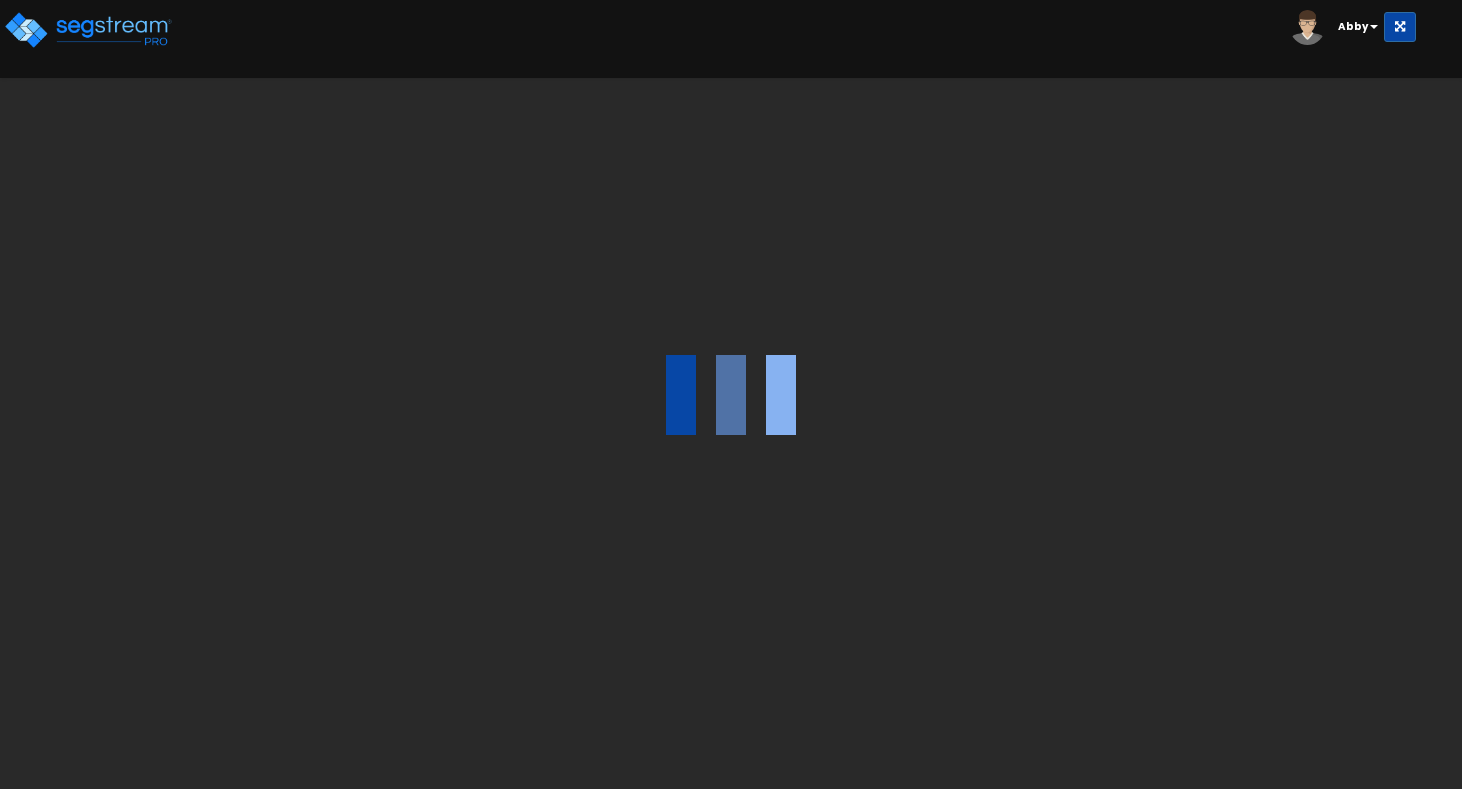 scroll, scrollTop: 0, scrollLeft: 0, axis: both 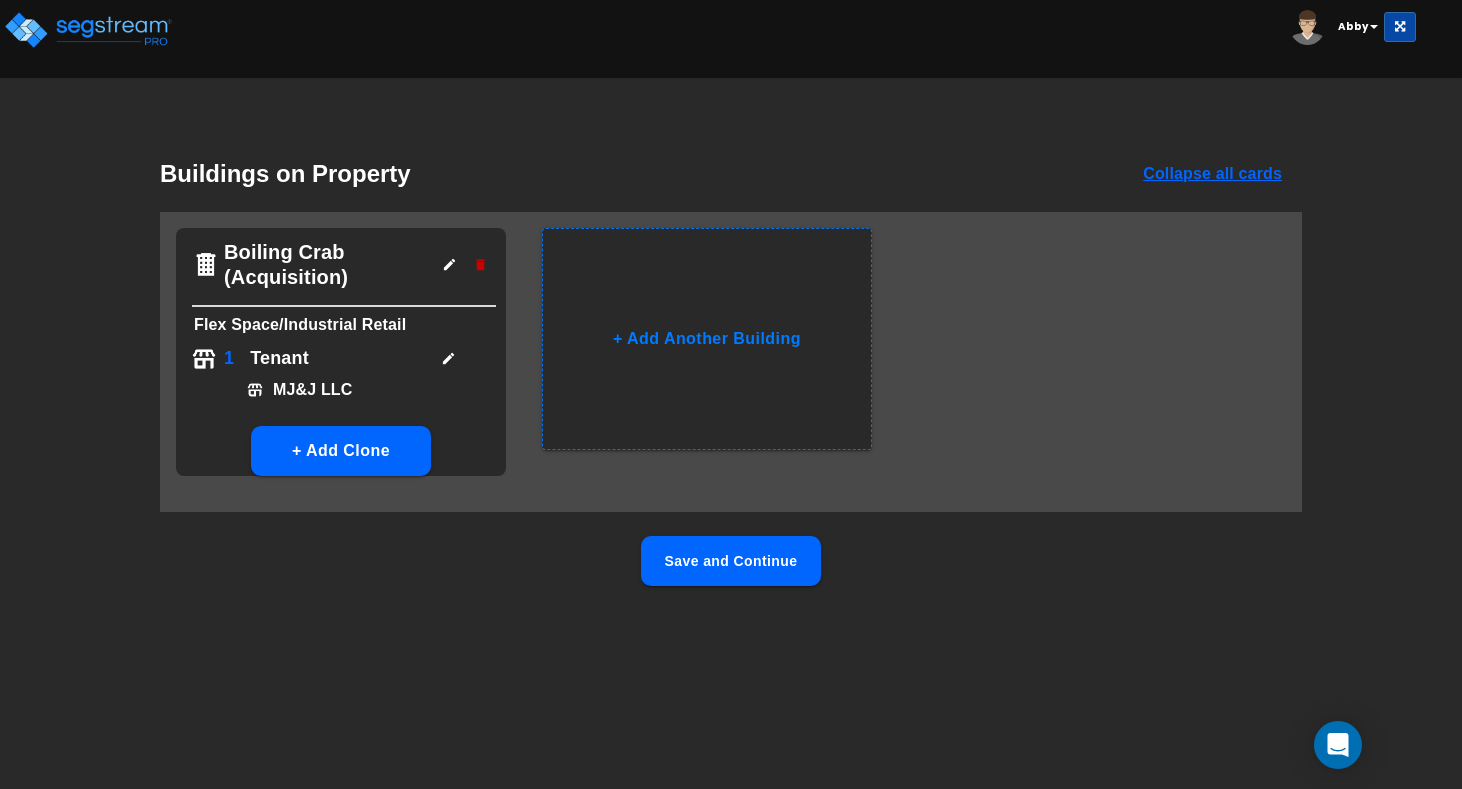 click on "Save and Continue" at bounding box center [731, 561] 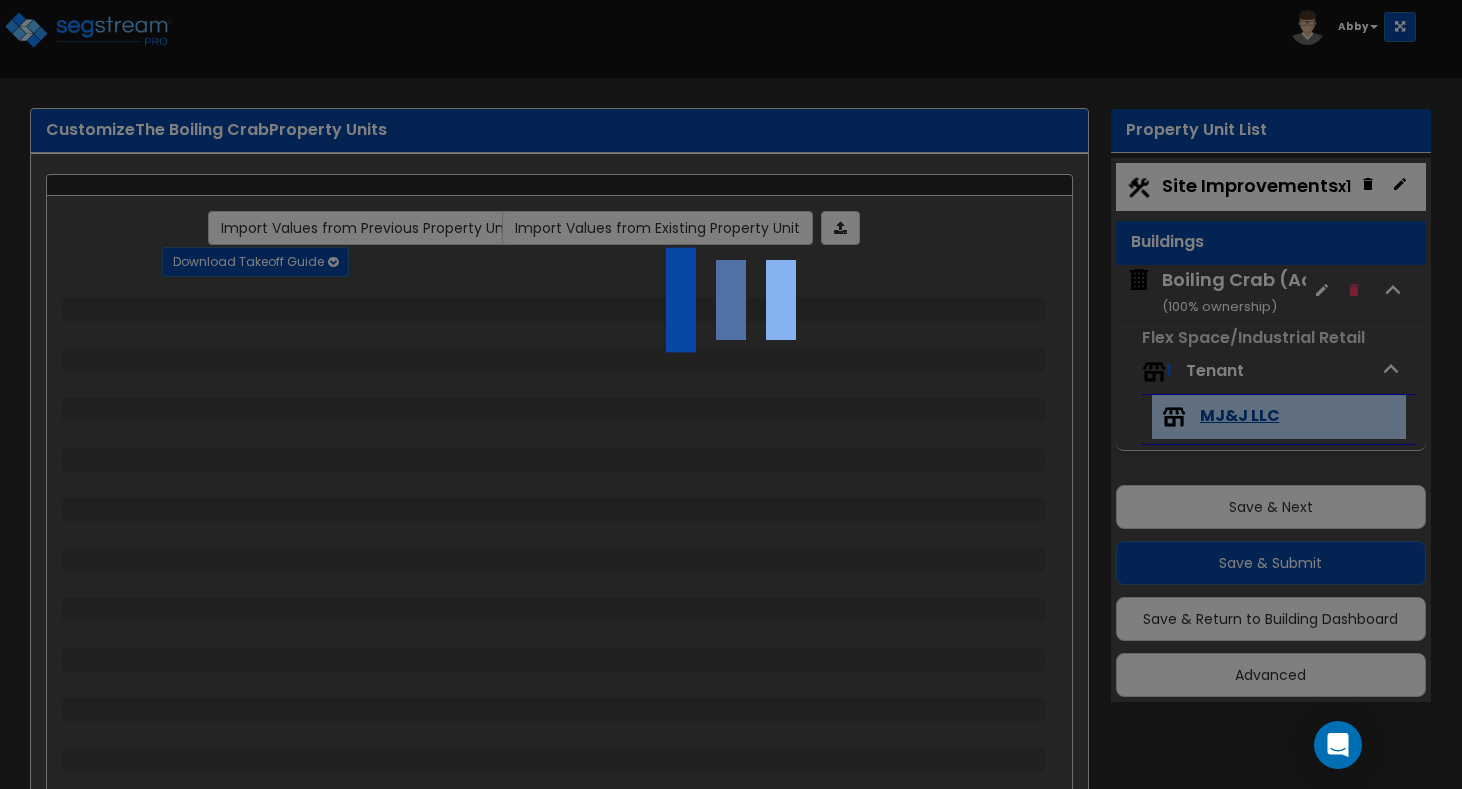 scroll, scrollTop: 3, scrollLeft: 0, axis: vertical 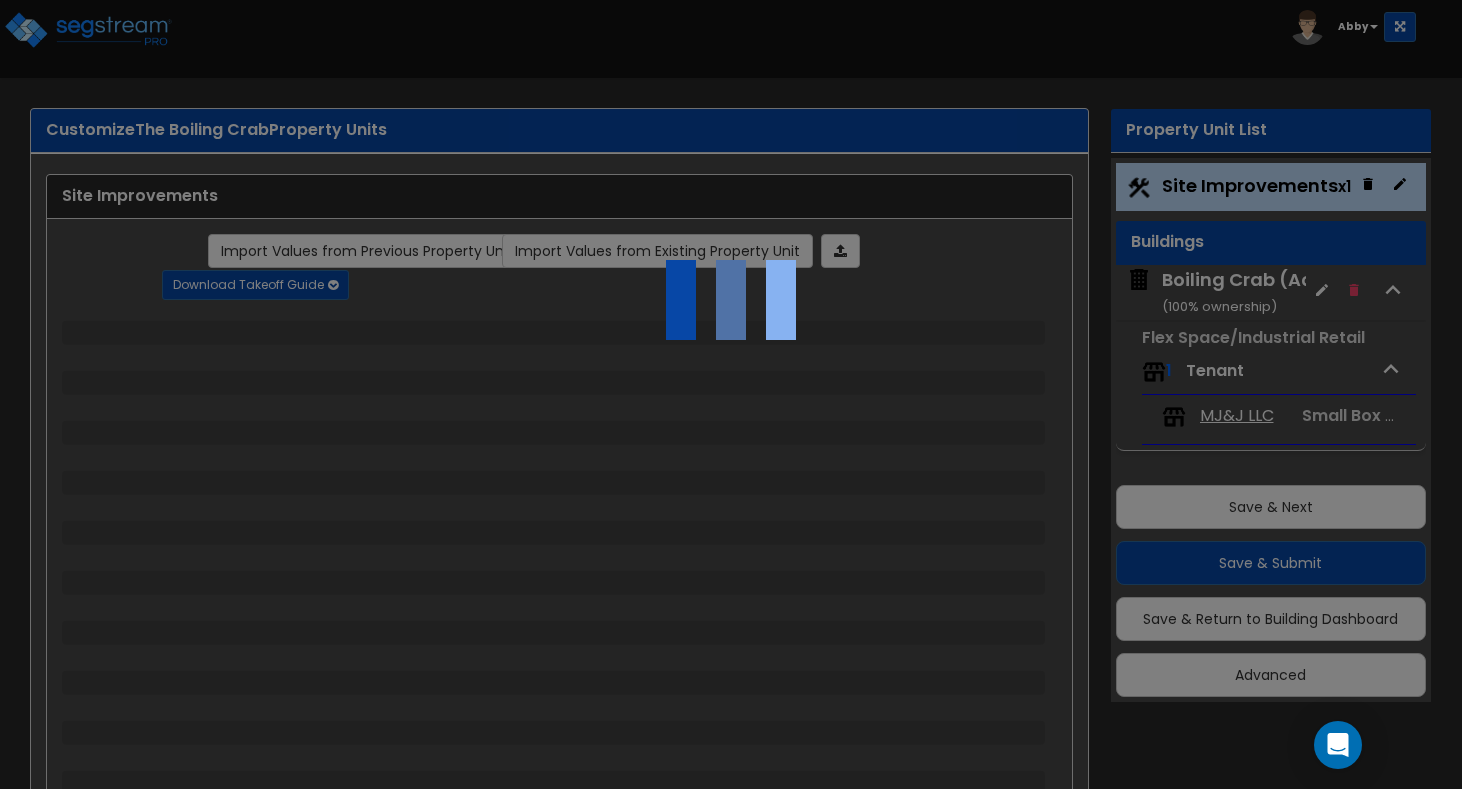 select on "2" 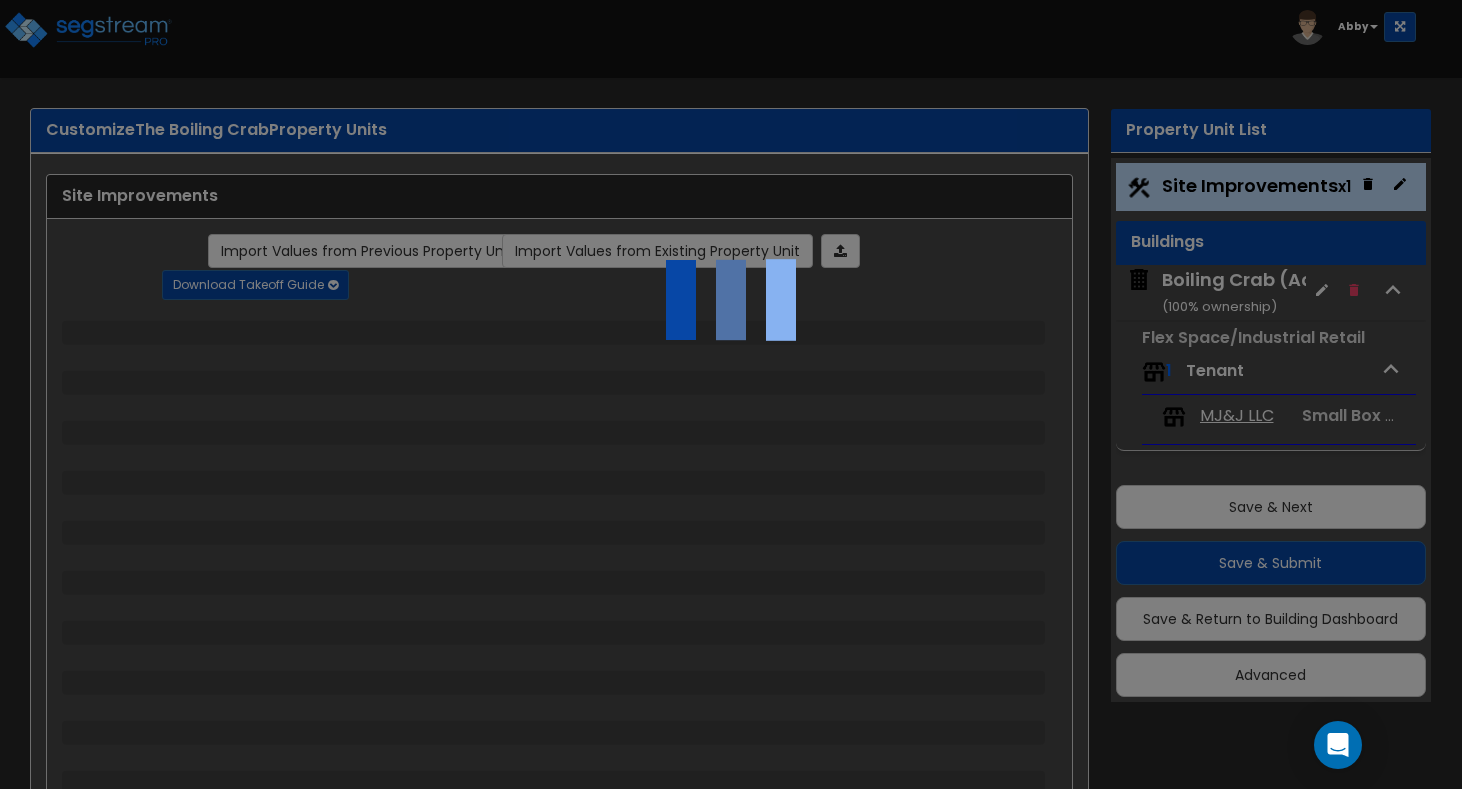 select on "2" 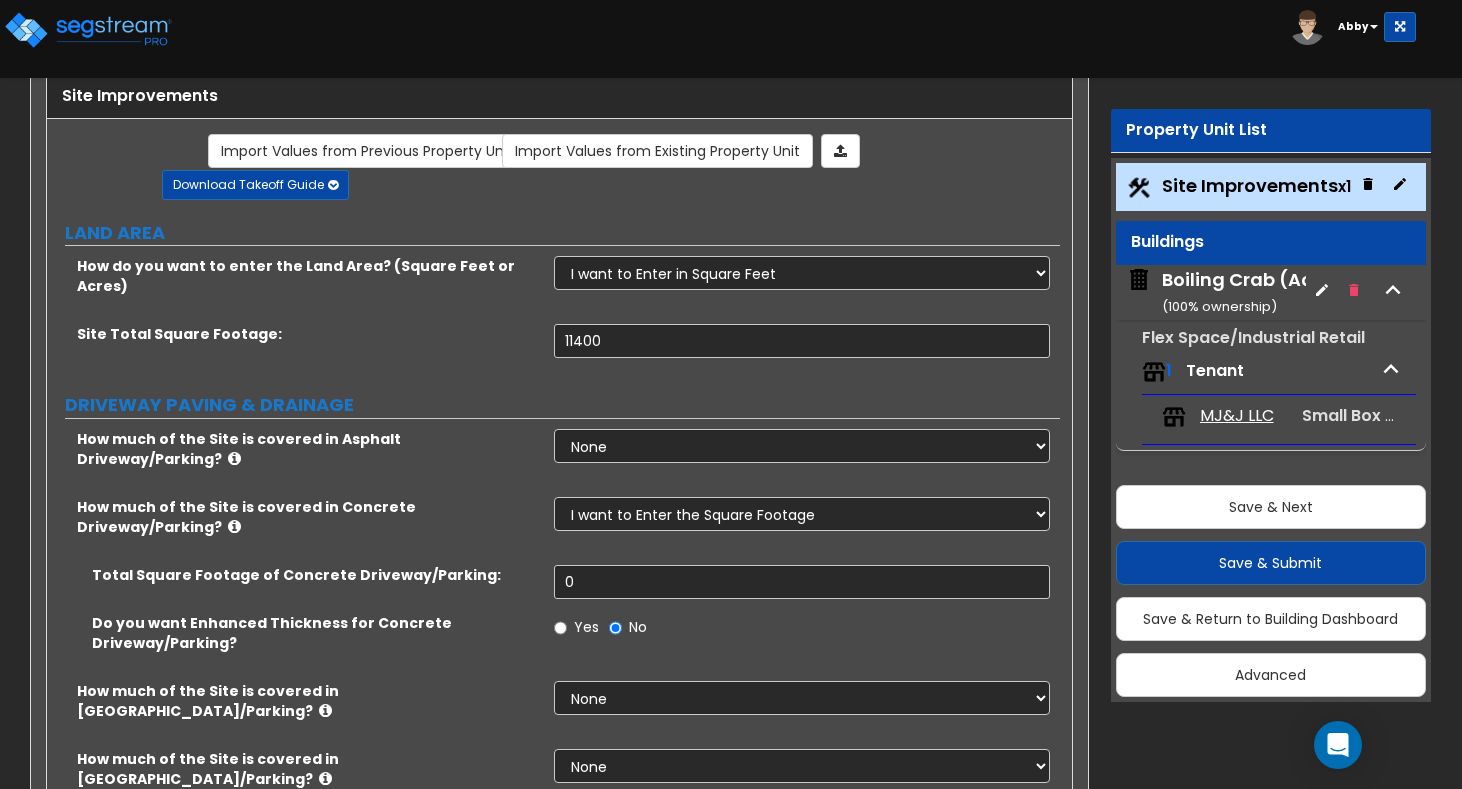 scroll, scrollTop: 200, scrollLeft: 0, axis: vertical 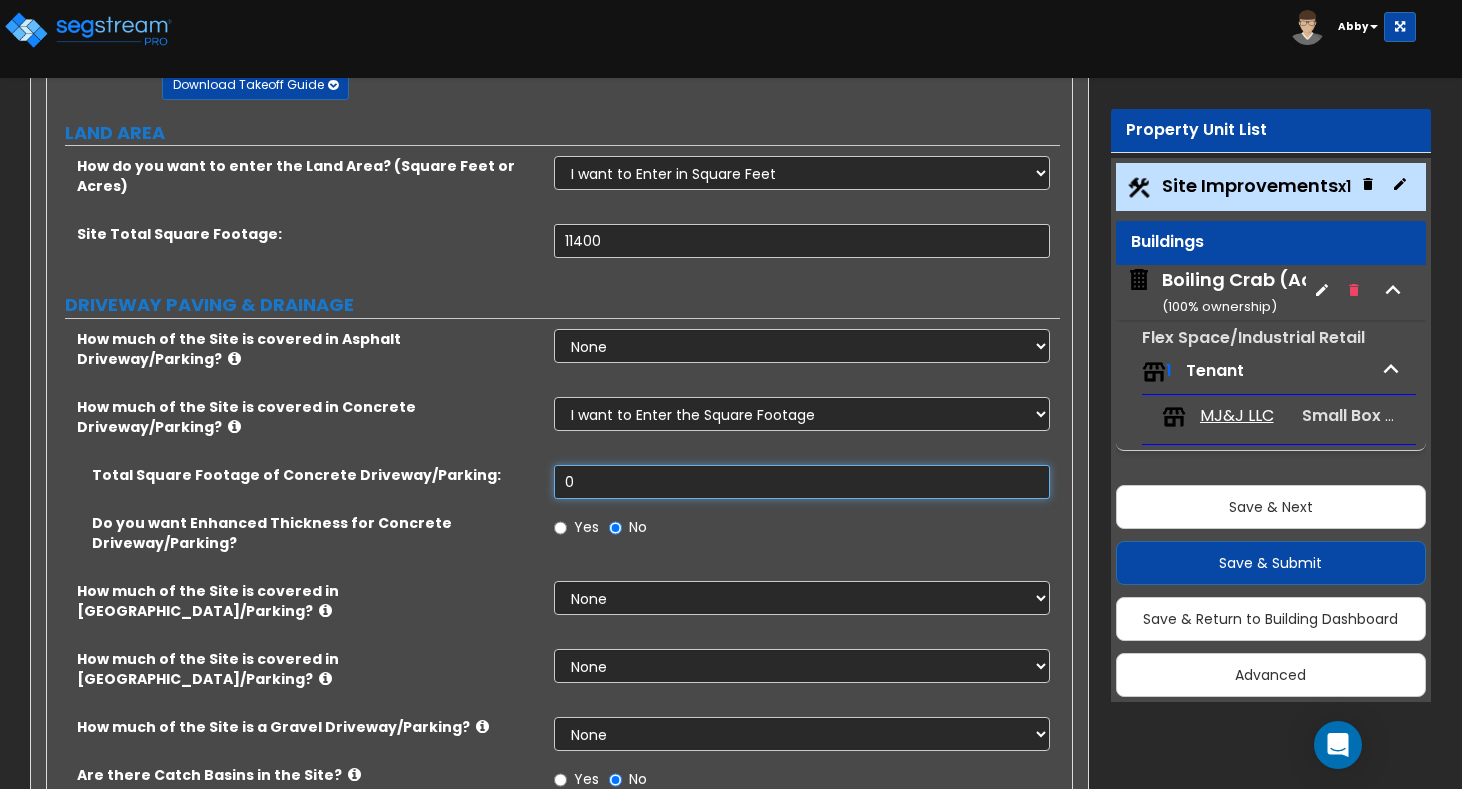 click on "0" at bounding box center (802, 482) 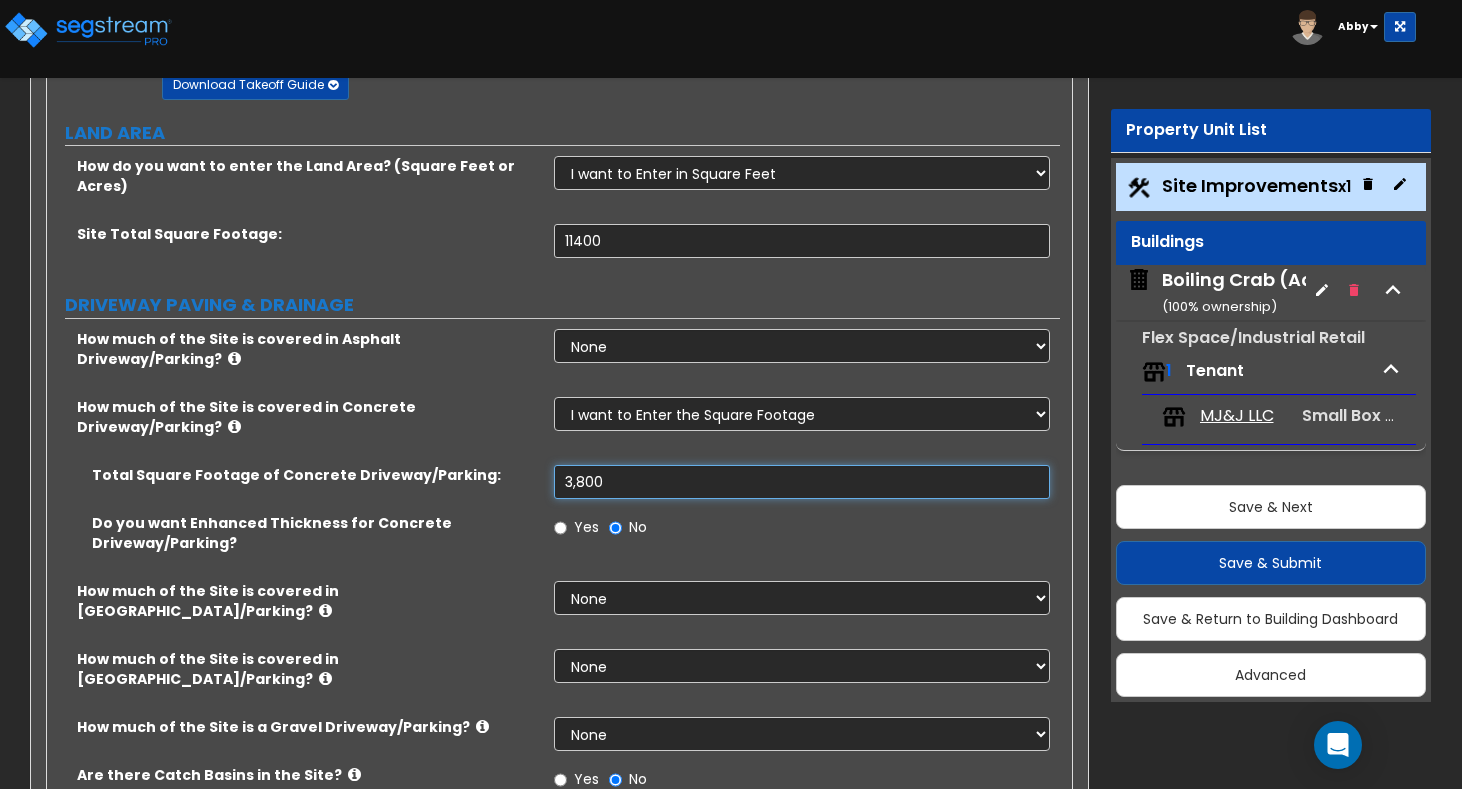 type on "3,800" 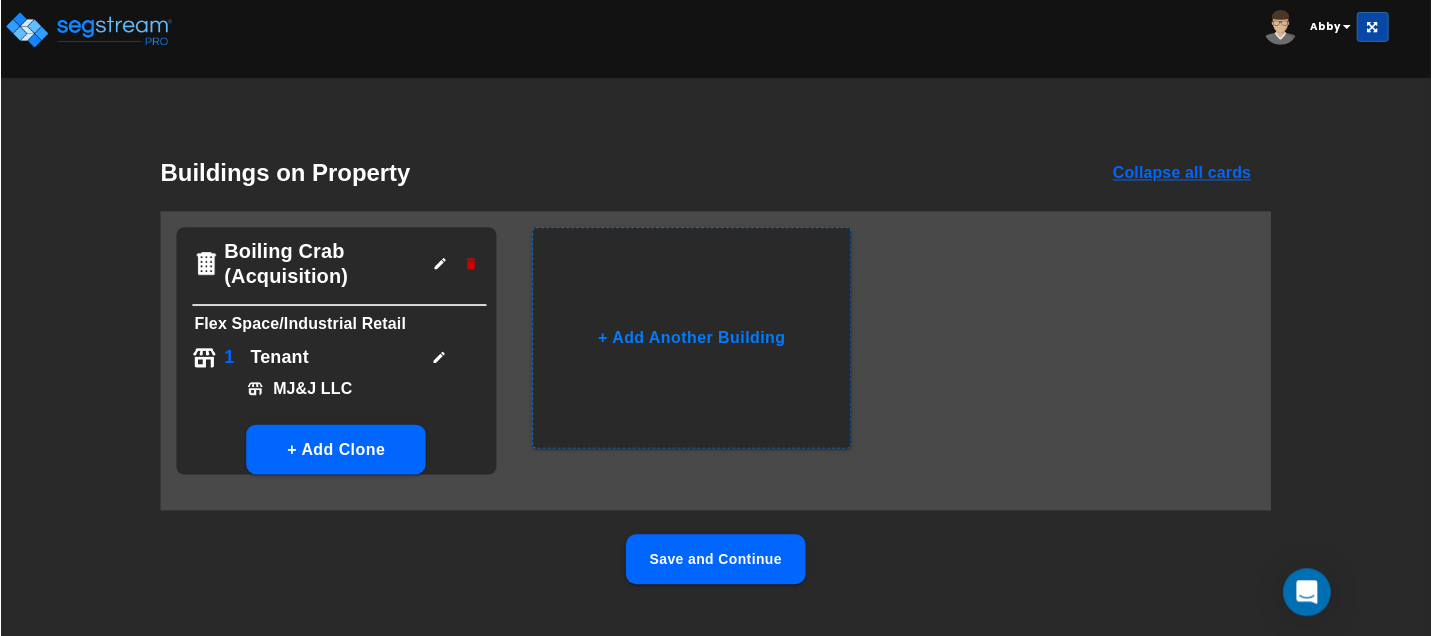 scroll, scrollTop: 0, scrollLeft: 0, axis: both 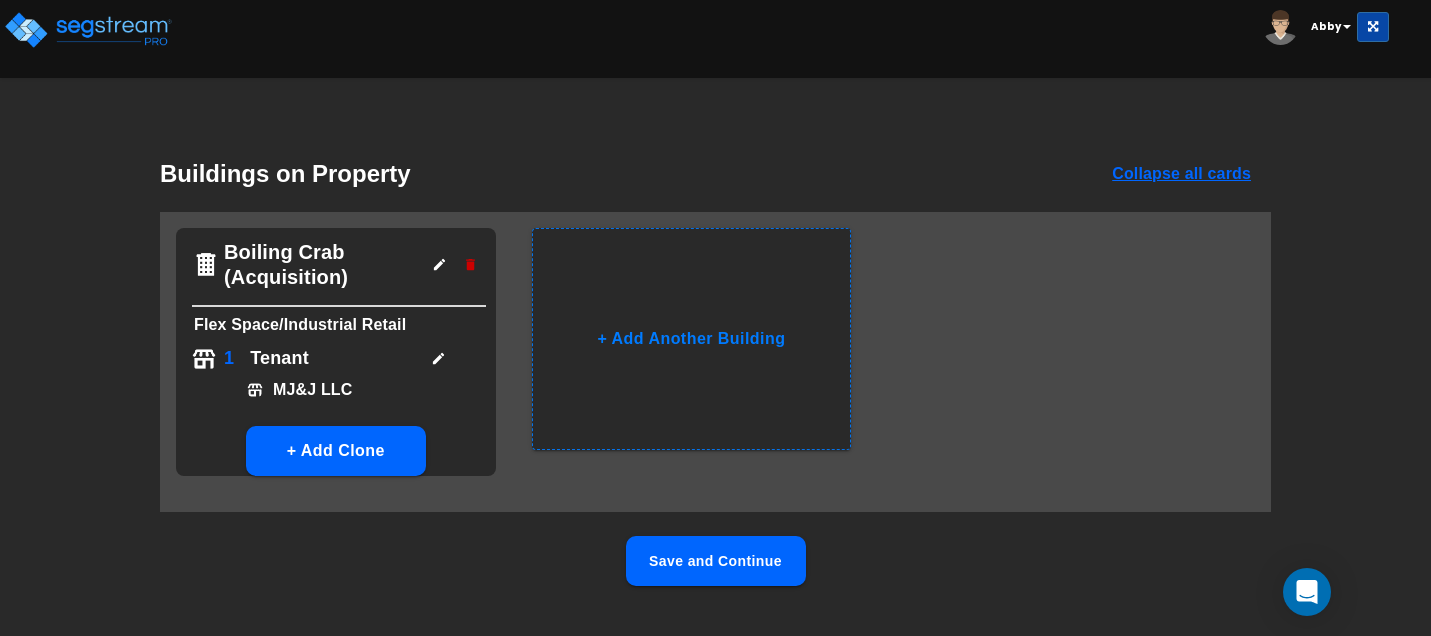 click on "+ Add Clone" at bounding box center [336, 451] 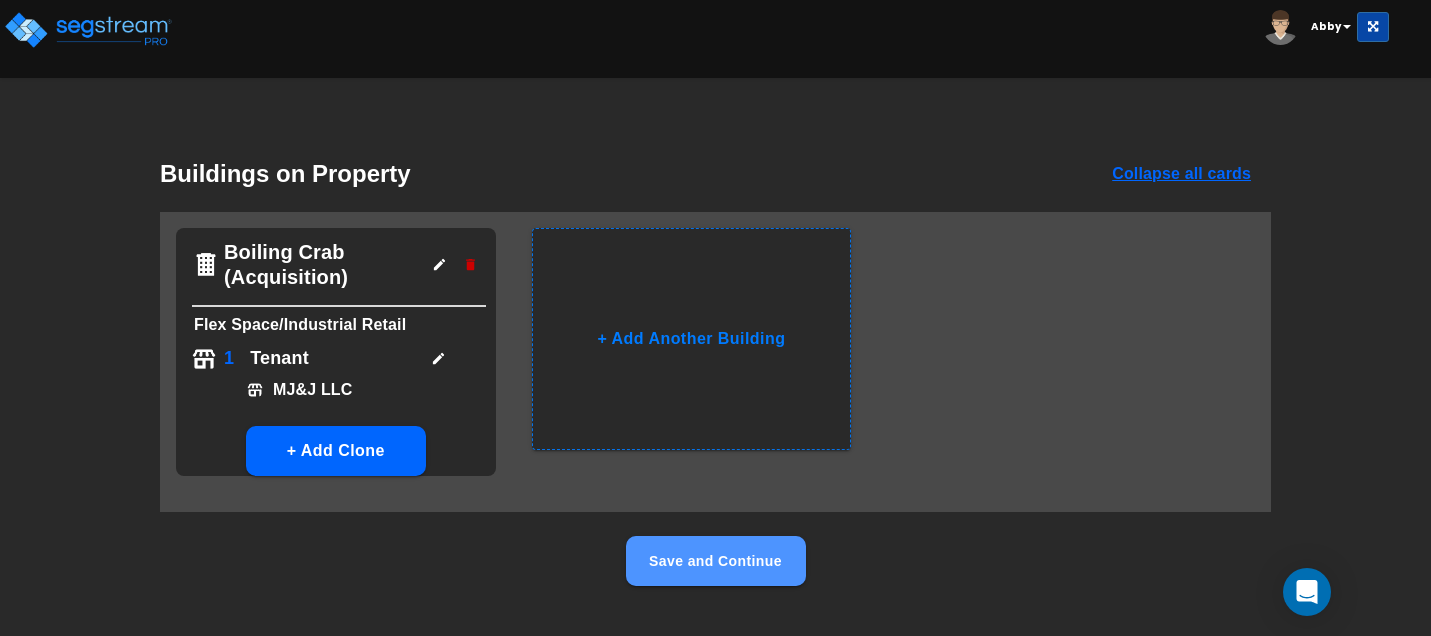 click on "Save and Continue" at bounding box center [716, 561] 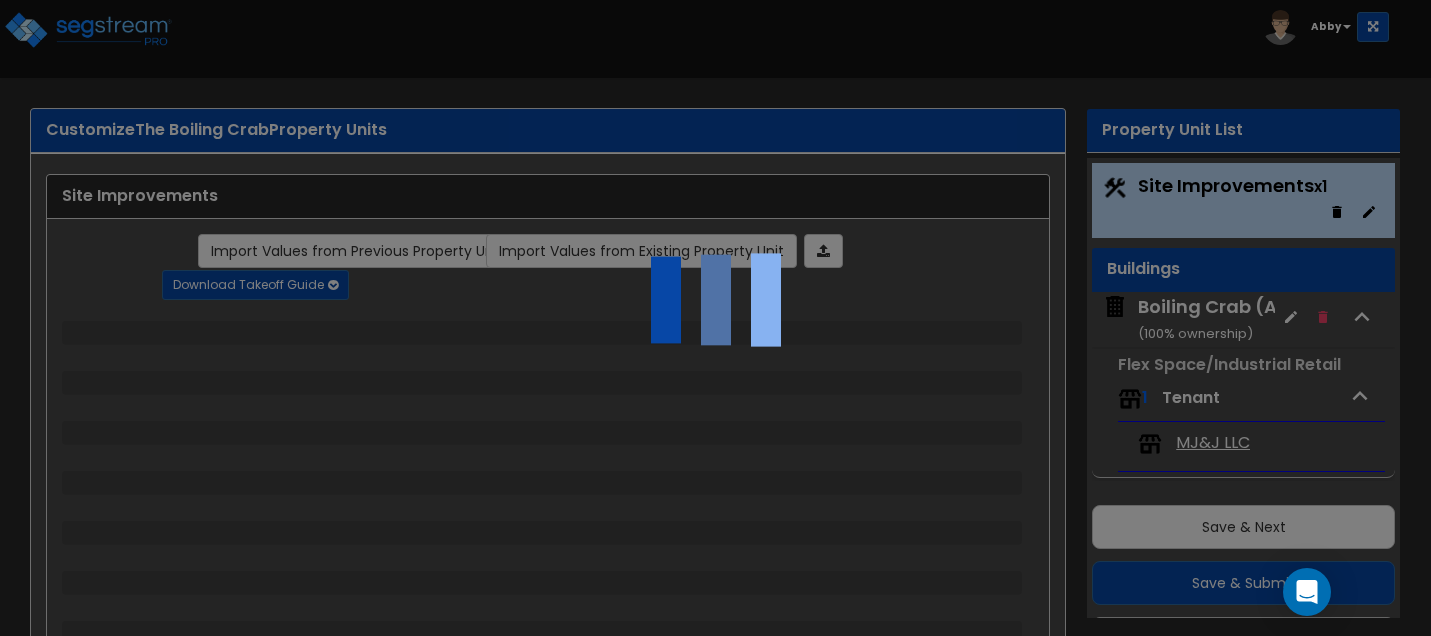 scroll, scrollTop: 54, scrollLeft: 0, axis: vertical 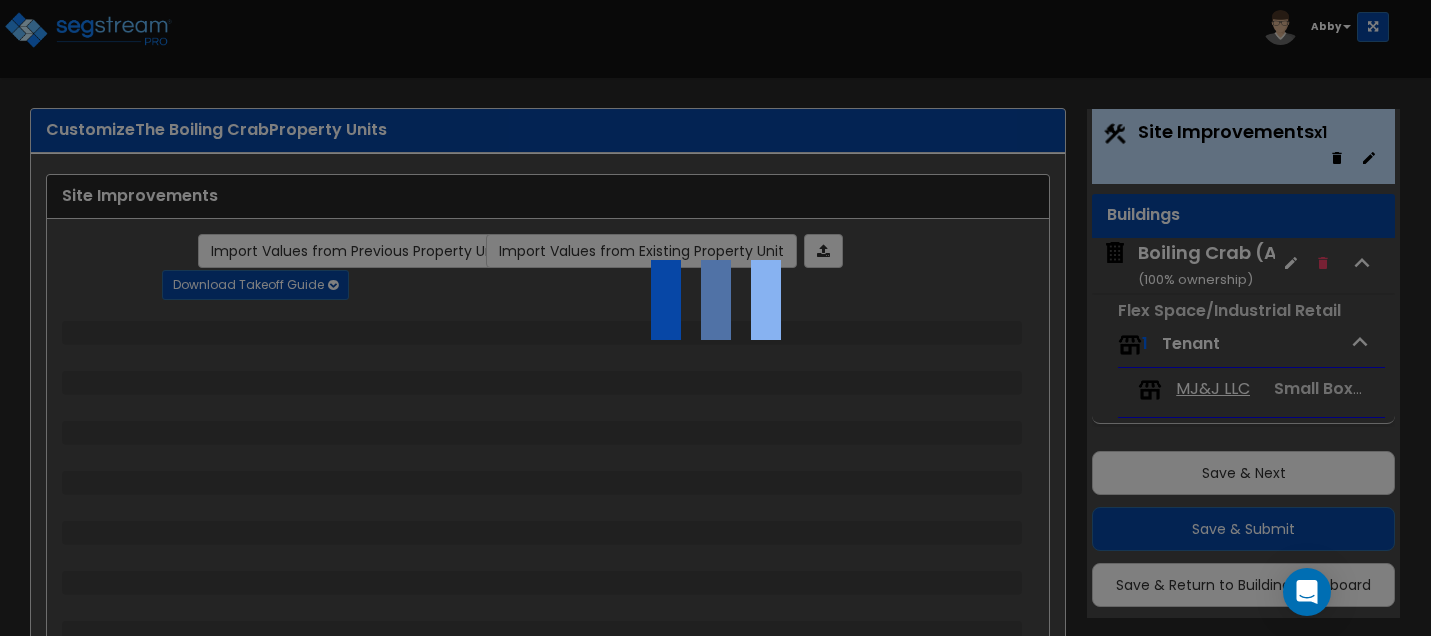 select on "2" 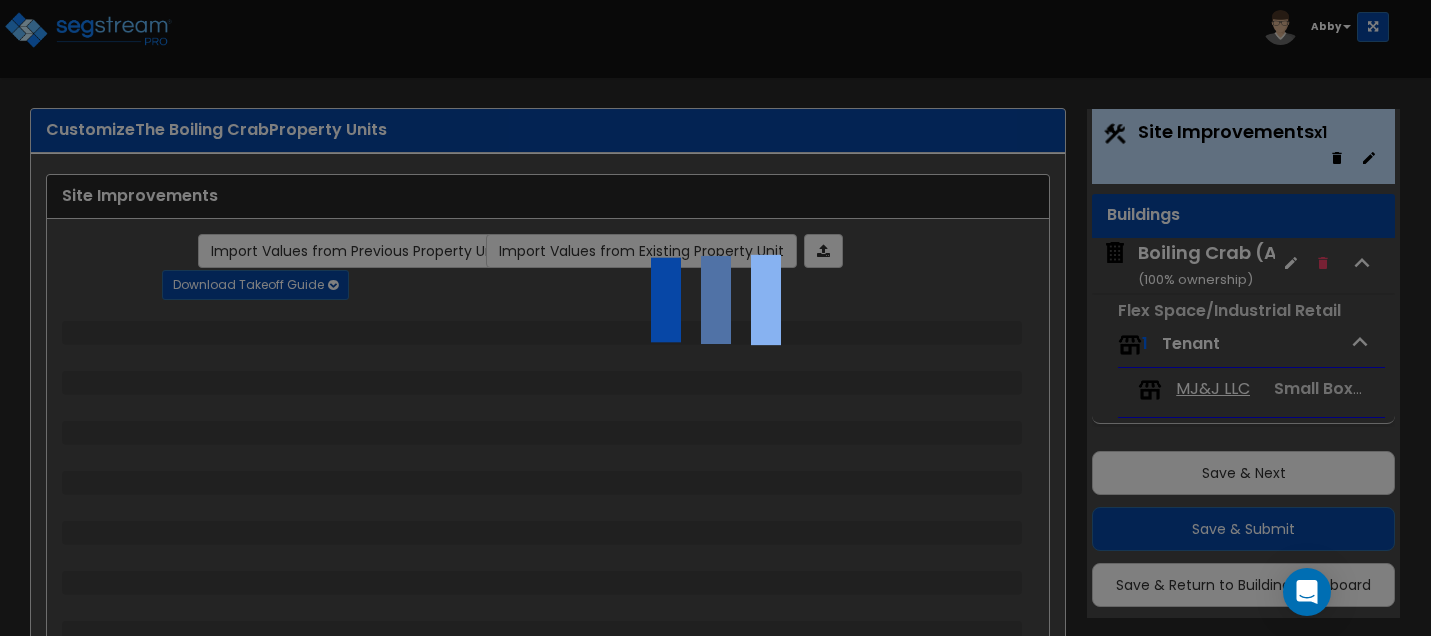 select on "2" 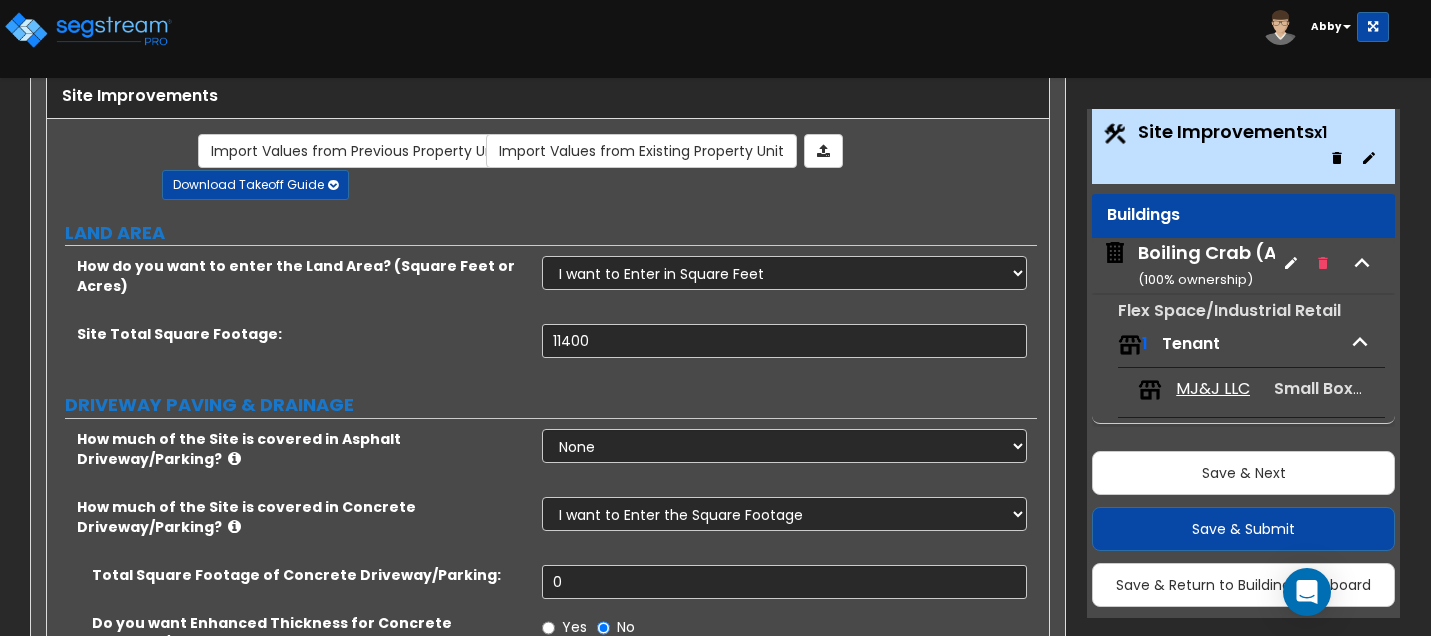 scroll, scrollTop: 300, scrollLeft: 0, axis: vertical 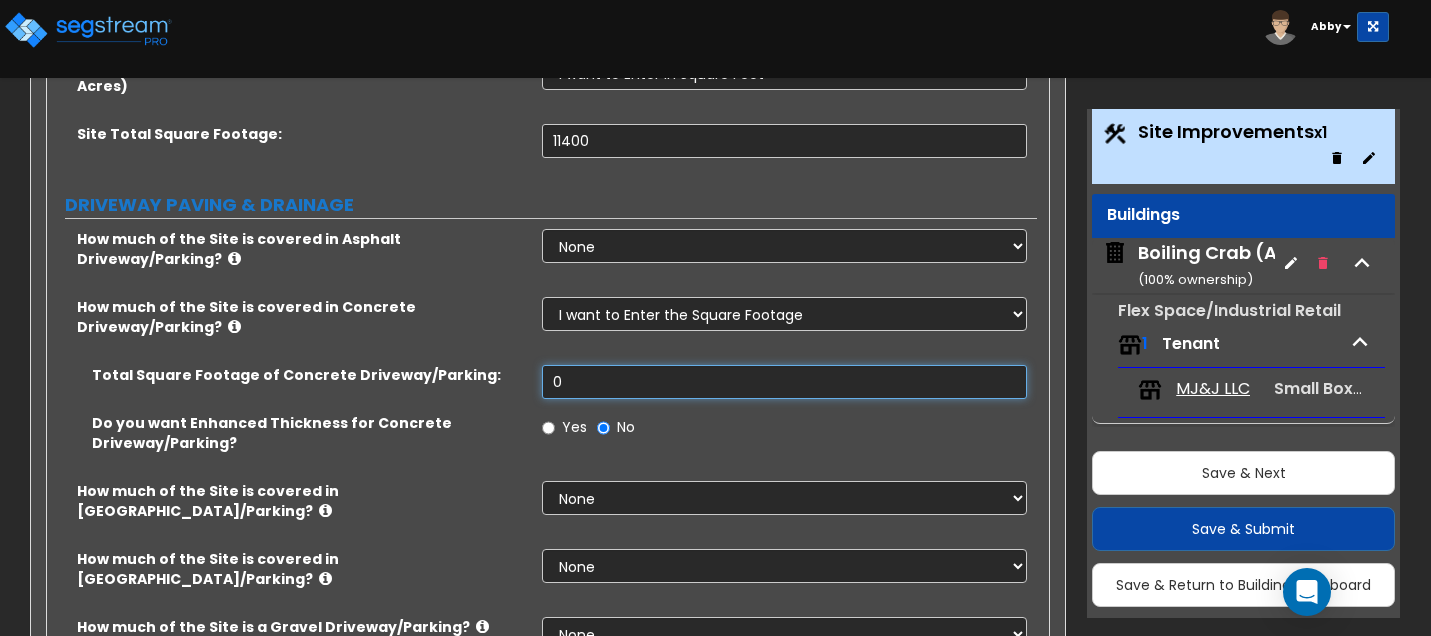 click on "0" at bounding box center [784, 382] 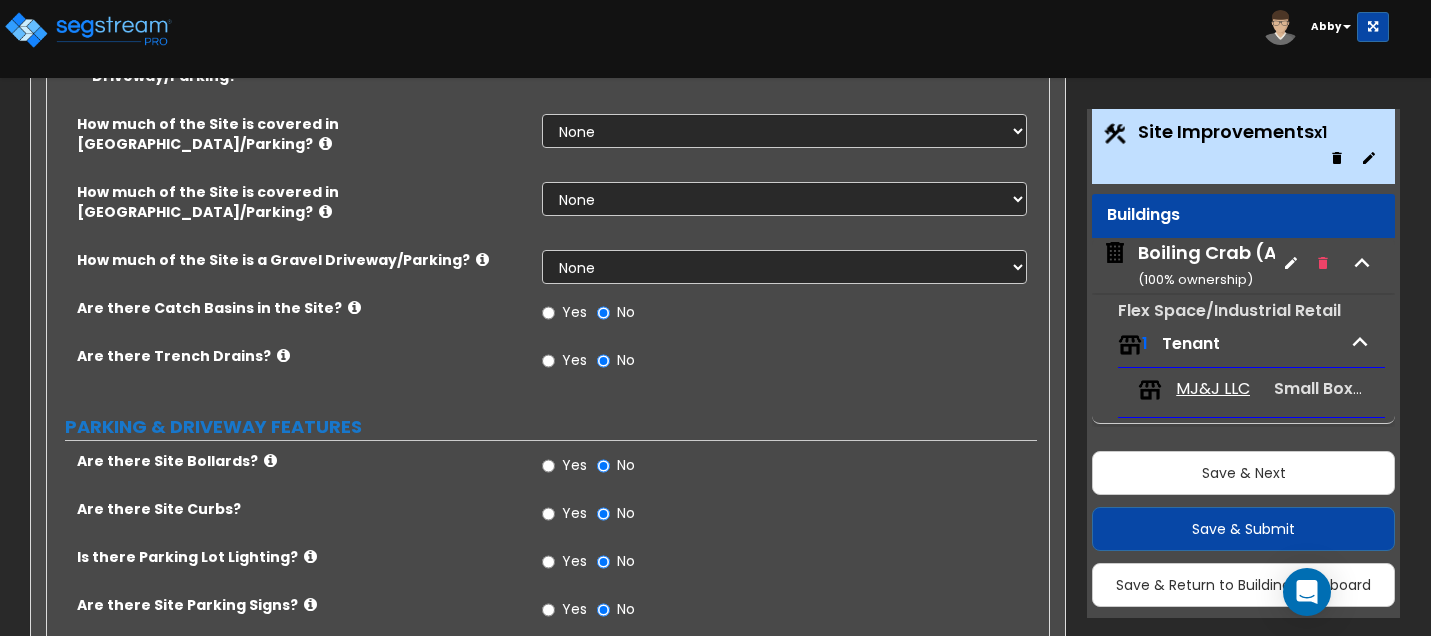 scroll, scrollTop: 700, scrollLeft: 0, axis: vertical 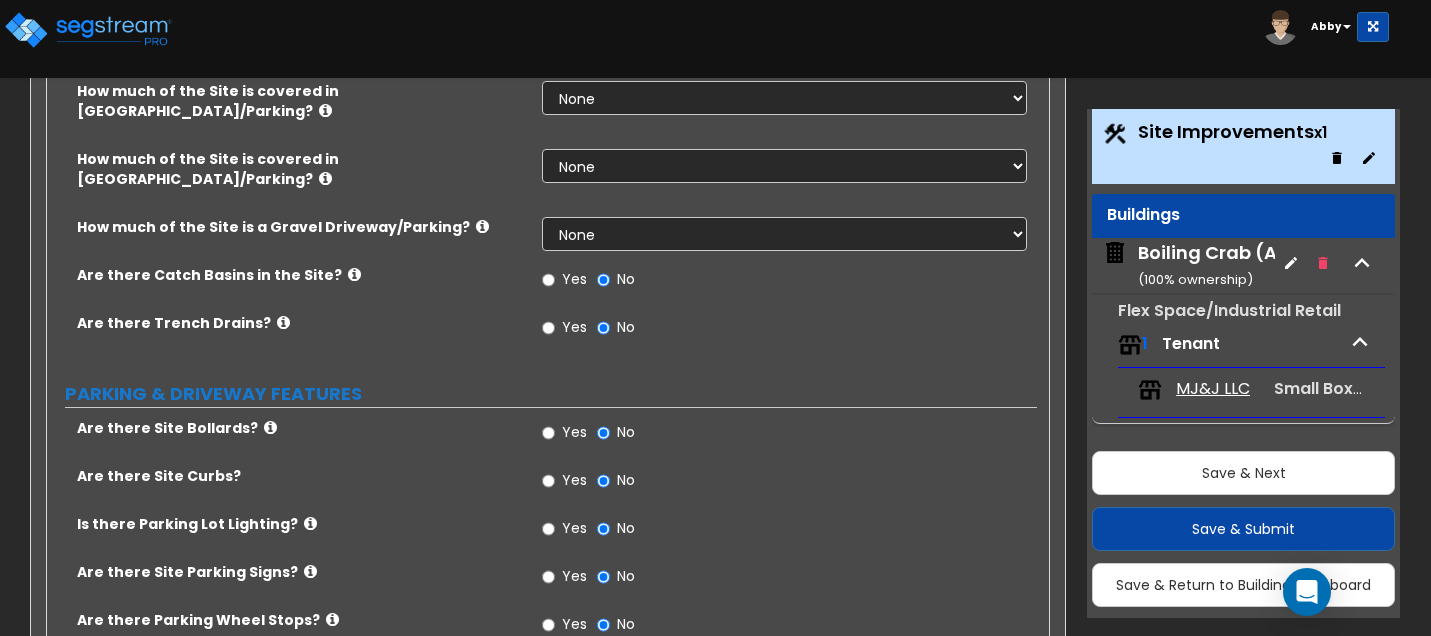 type on "3,800" 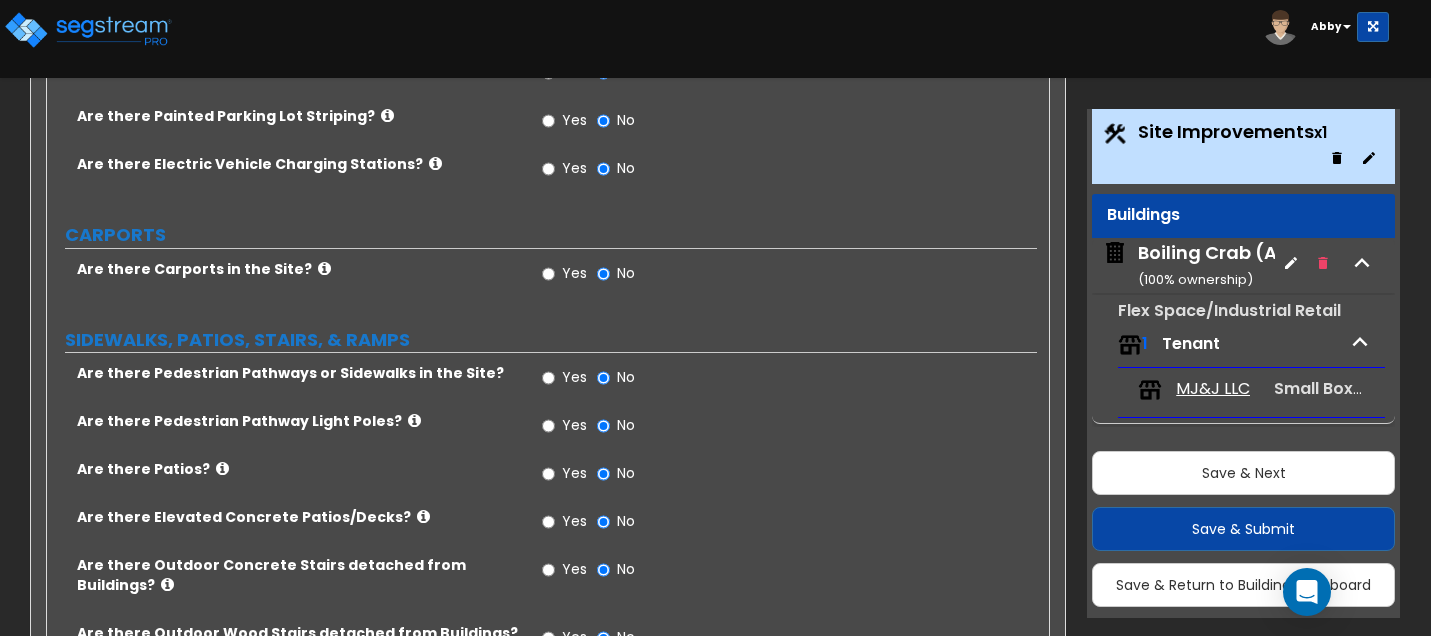 scroll, scrollTop: 1400, scrollLeft: 0, axis: vertical 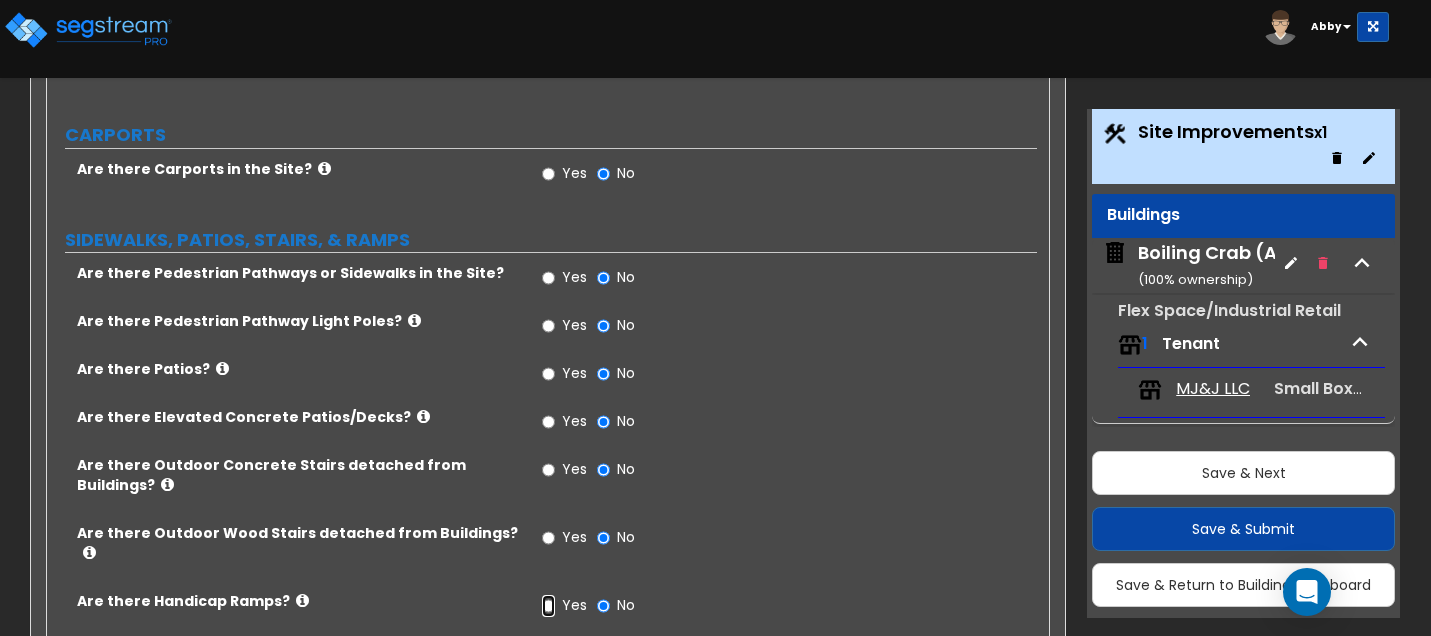 click on "Yes" at bounding box center (548, 606) 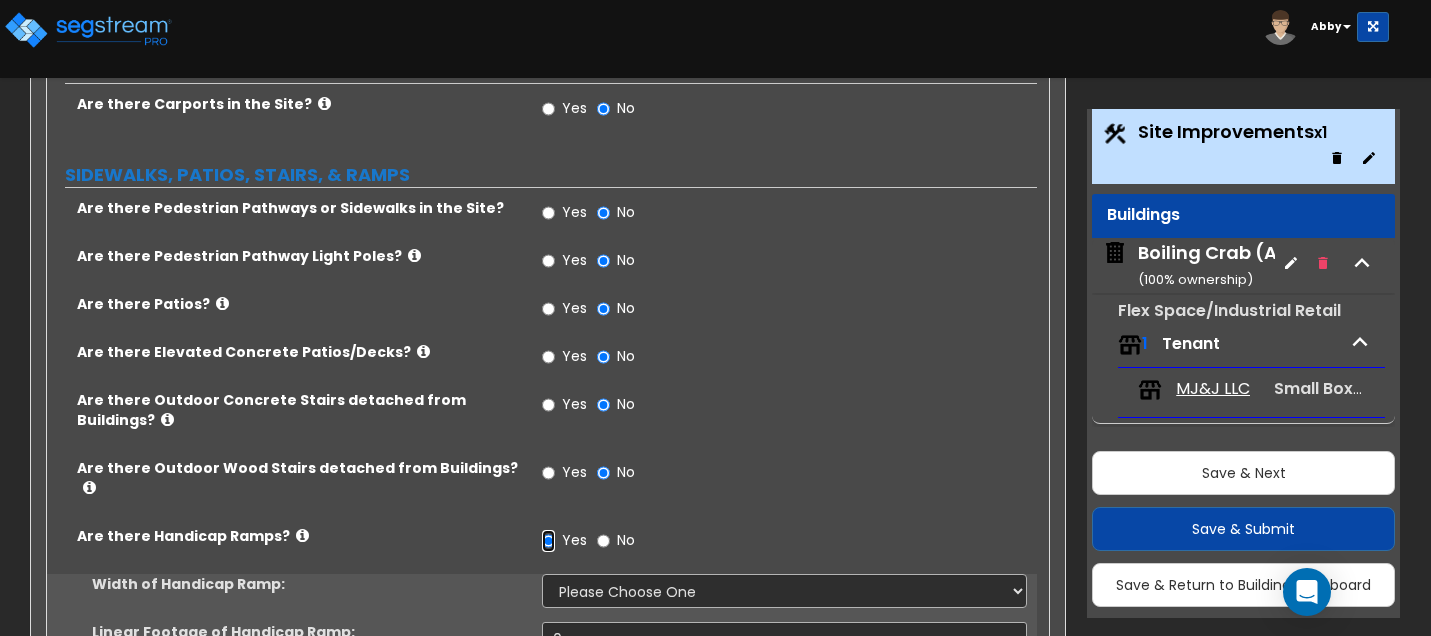 scroll, scrollTop: 1500, scrollLeft: 0, axis: vertical 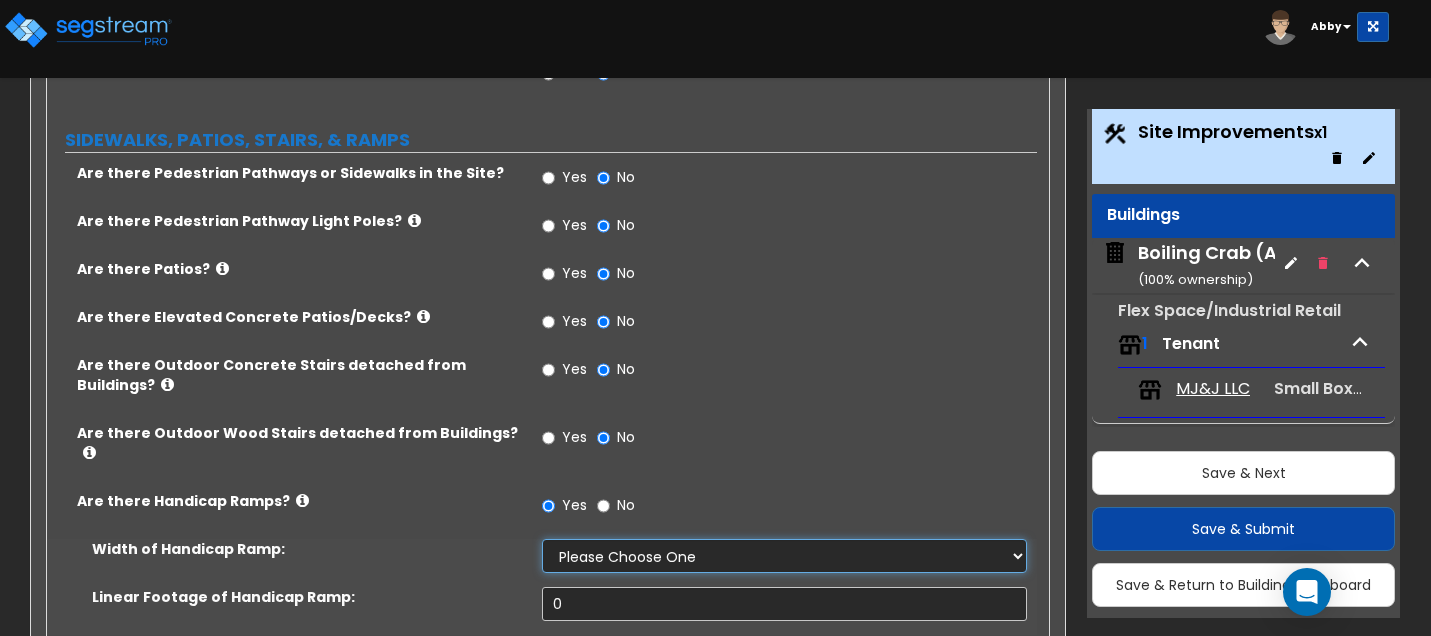click on "Please Choose One 3' width 5' width" at bounding box center [784, 556] 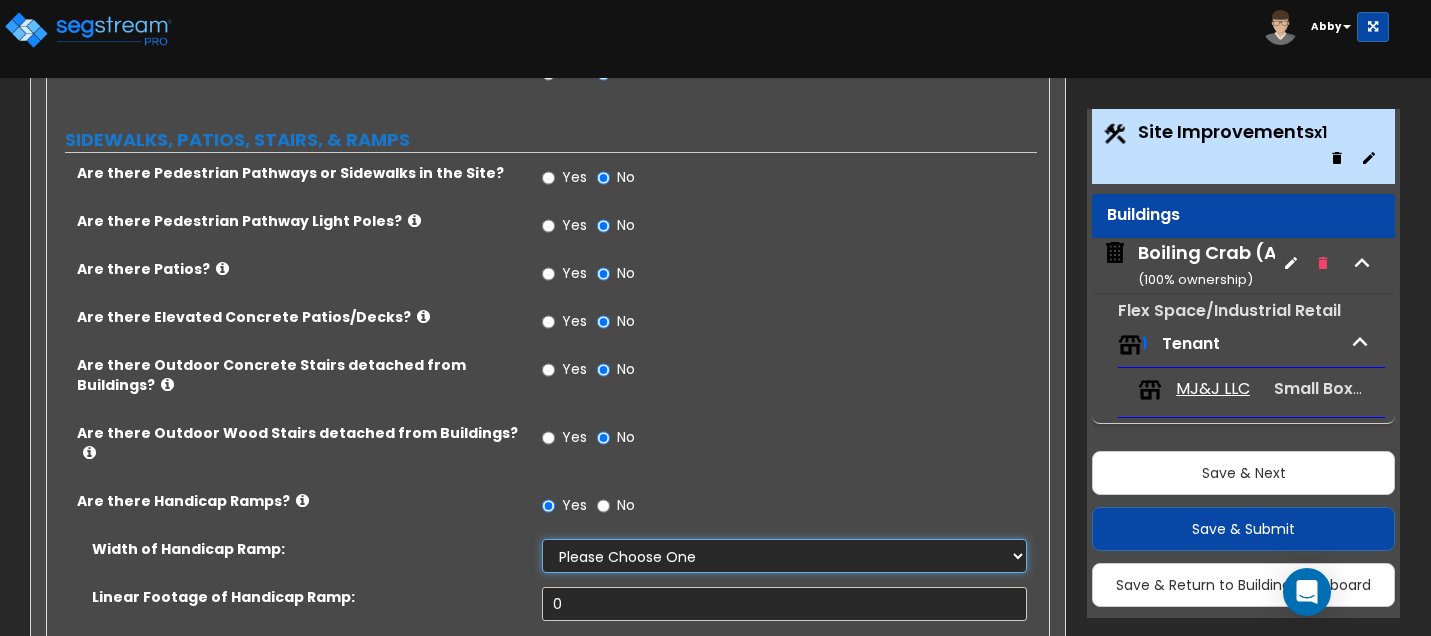 click on "Please Choose One 3' width 5' width" at bounding box center [784, 556] 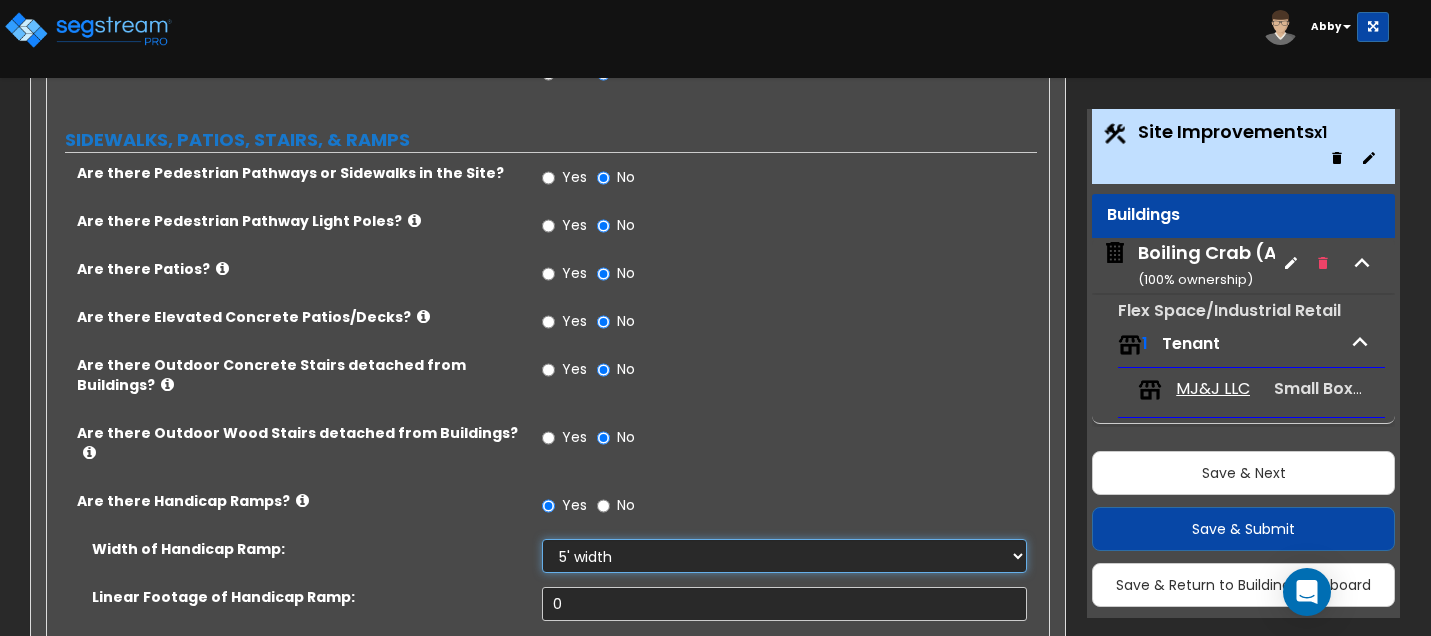 click on "Please Choose One 3' width 5' width" at bounding box center [784, 556] 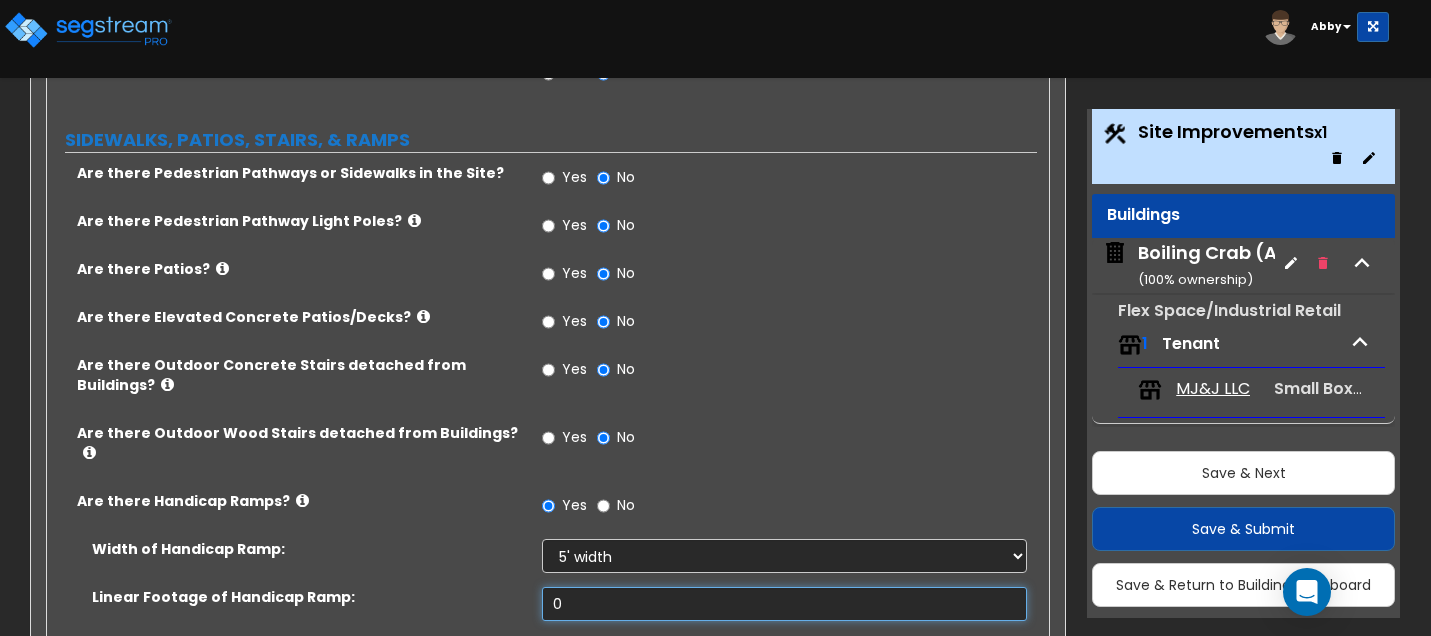 click on "0" at bounding box center (784, 604) 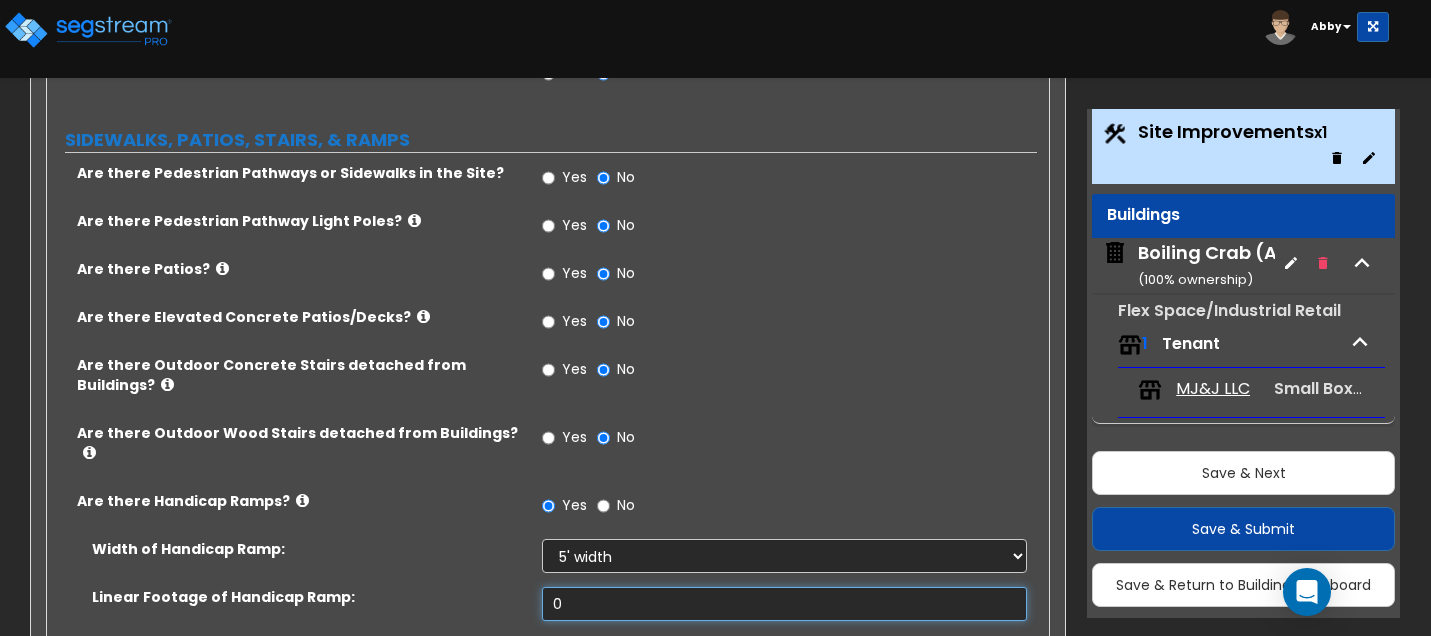 click on "0" at bounding box center [784, 604] 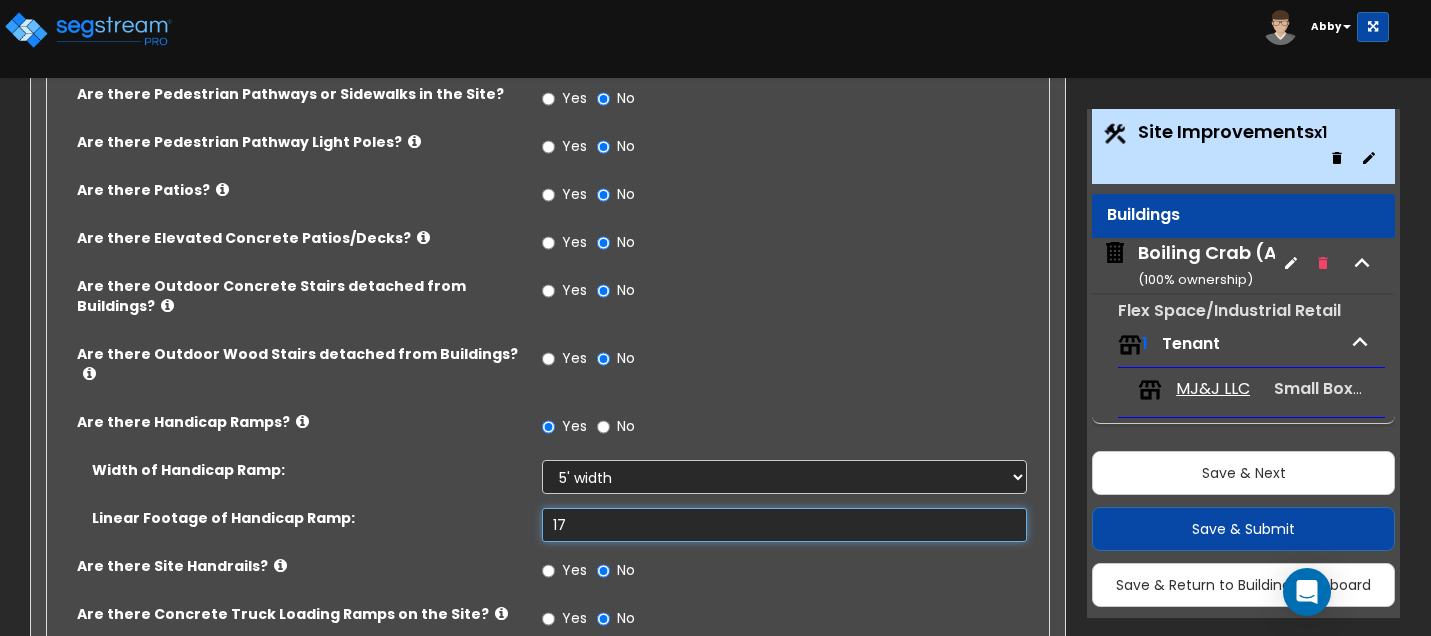 scroll, scrollTop: 1700, scrollLeft: 0, axis: vertical 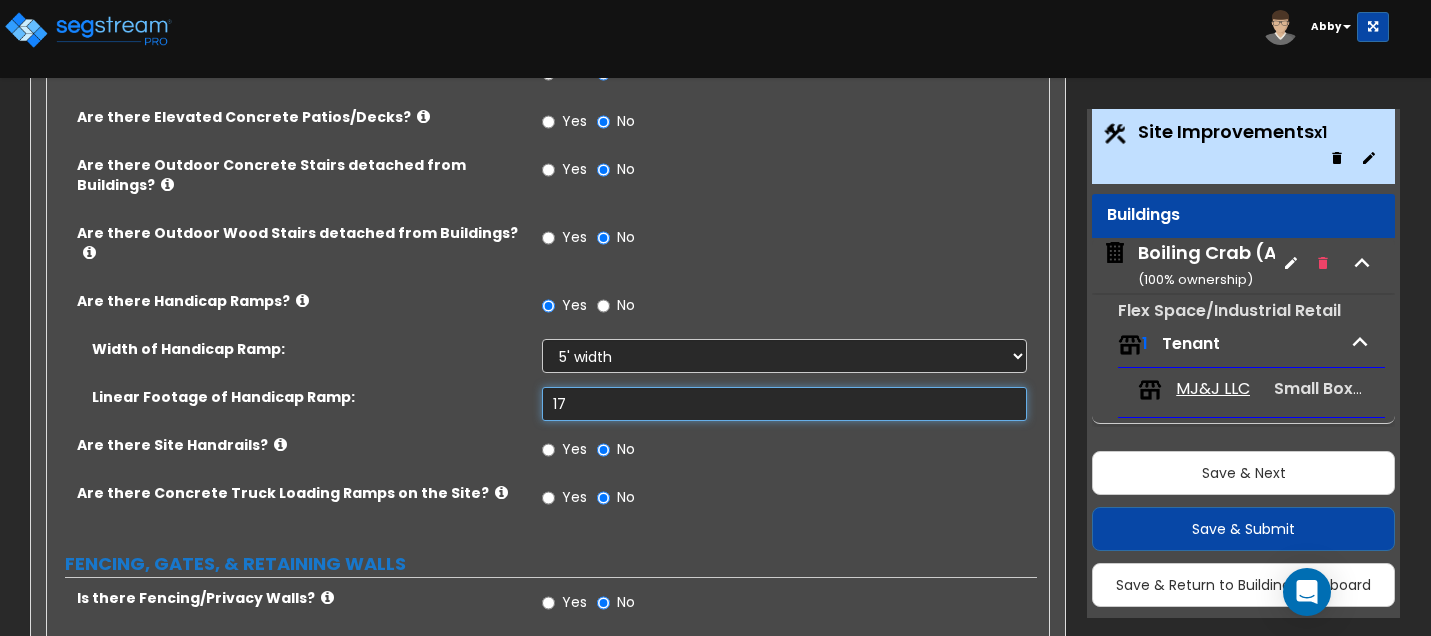type on "17" 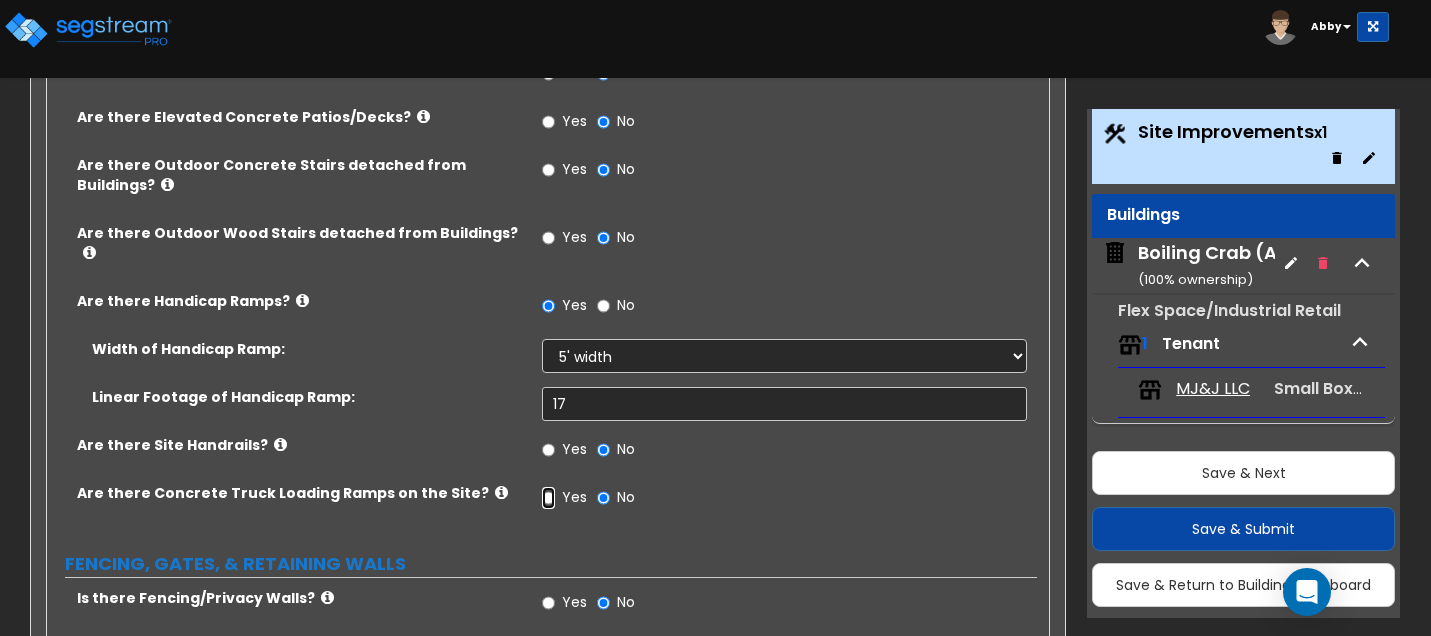 click on "Yes" at bounding box center [548, 498] 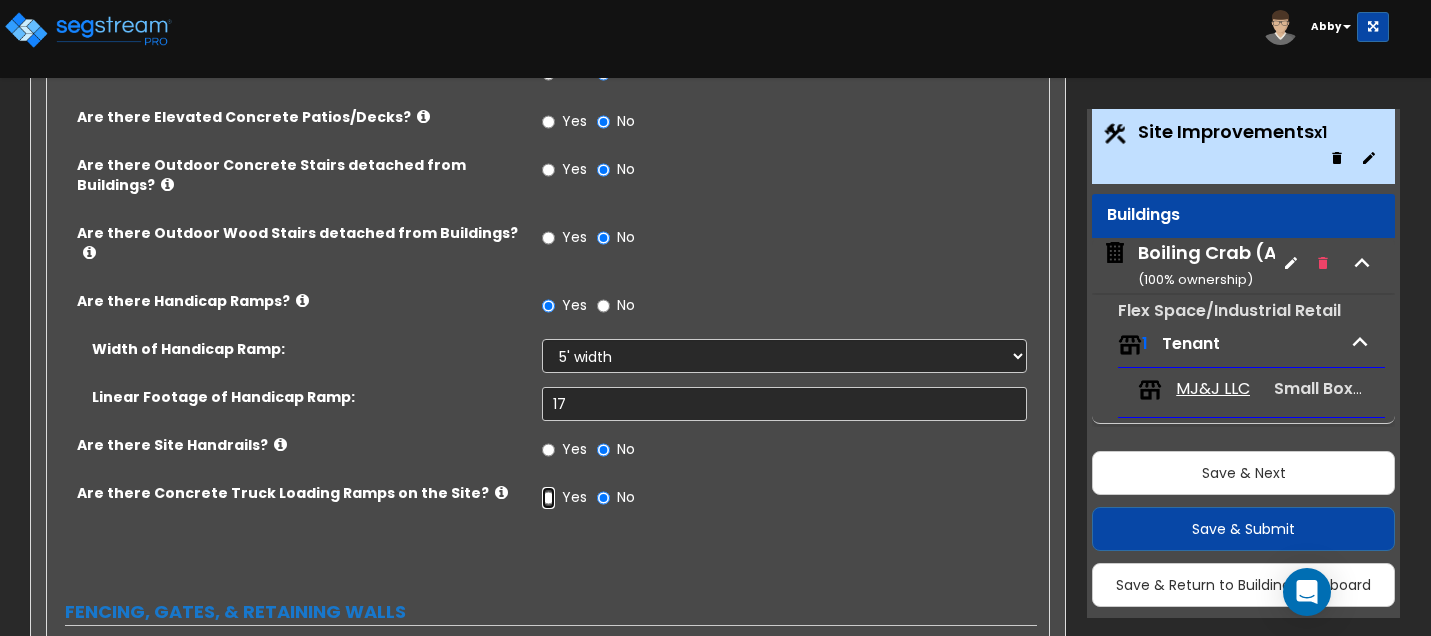 radio on "true" 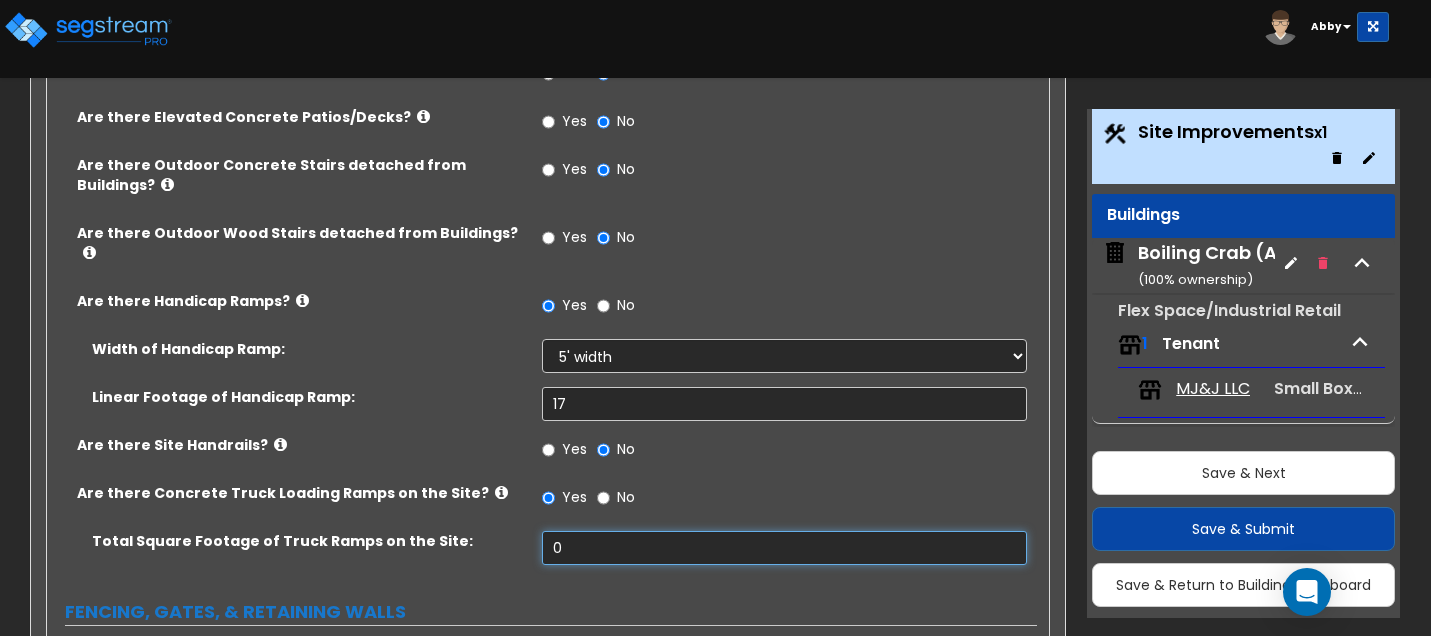 click on "0" at bounding box center (784, 548) 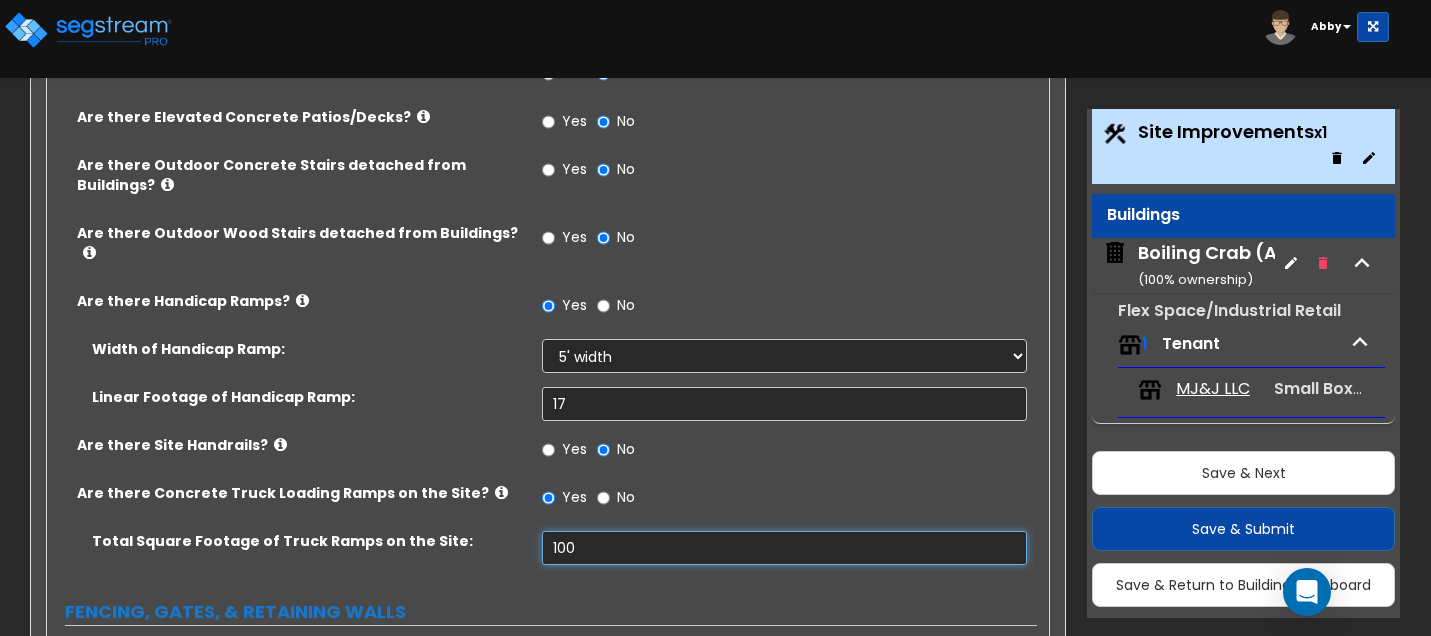 scroll, scrollTop: 1800, scrollLeft: 0, axis: vertical 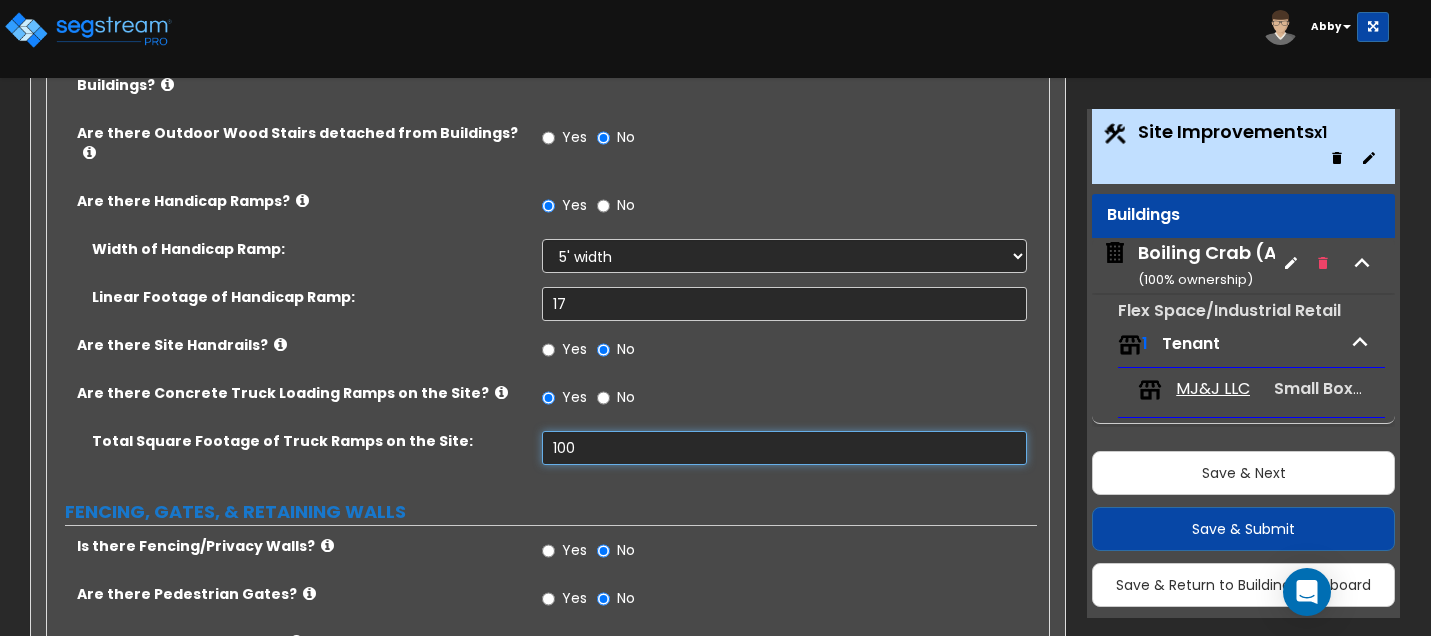type on "100" 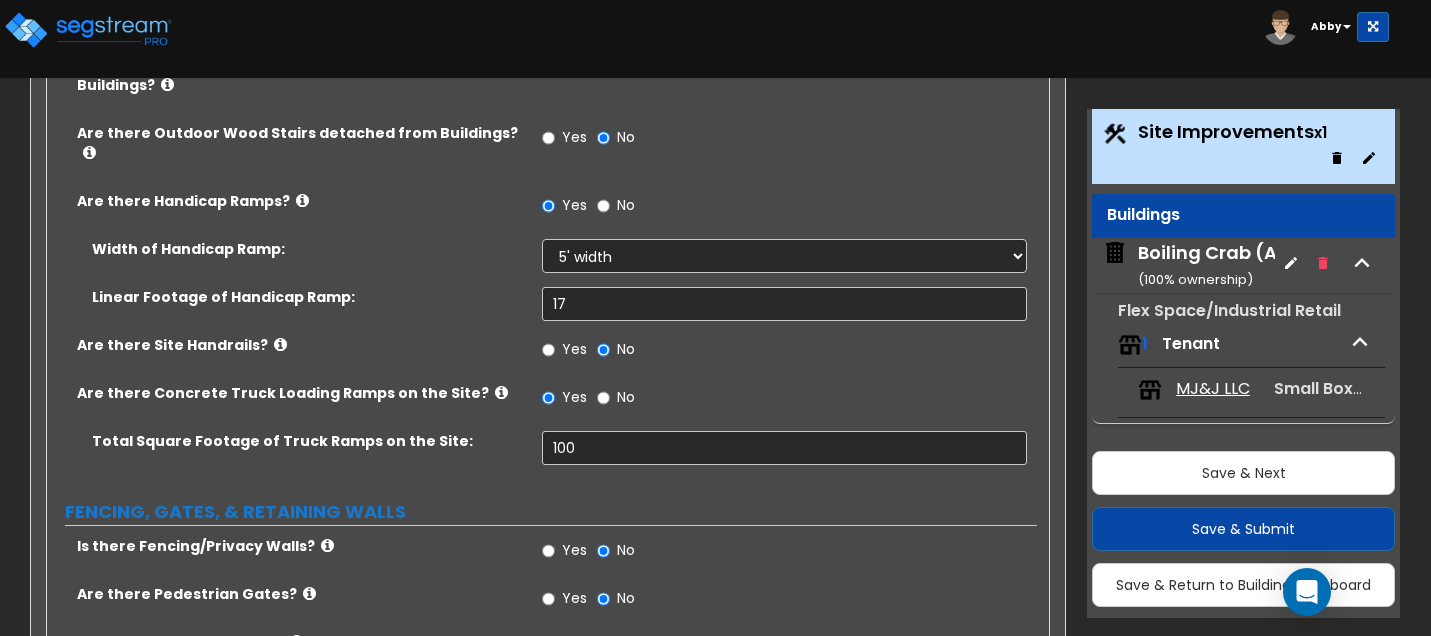 click on "Yes" at bounding box center [564, 553] 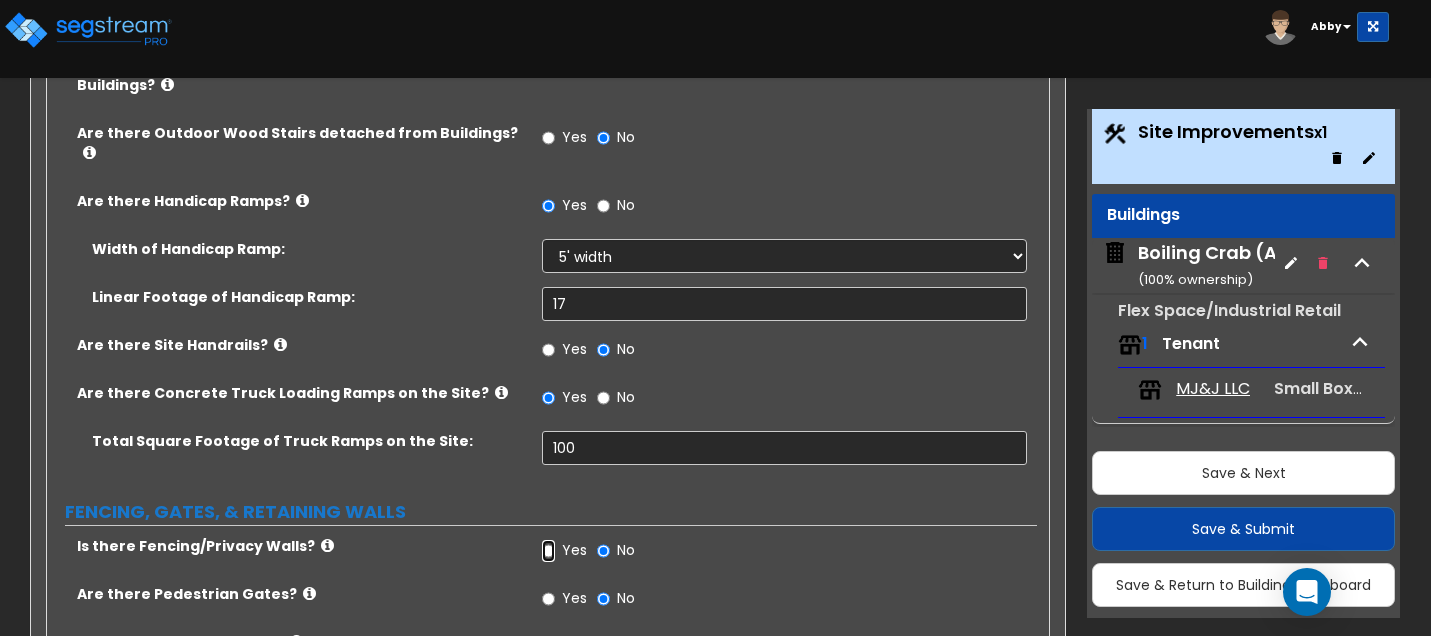click on "Yes" at bounding box center (548, 551) 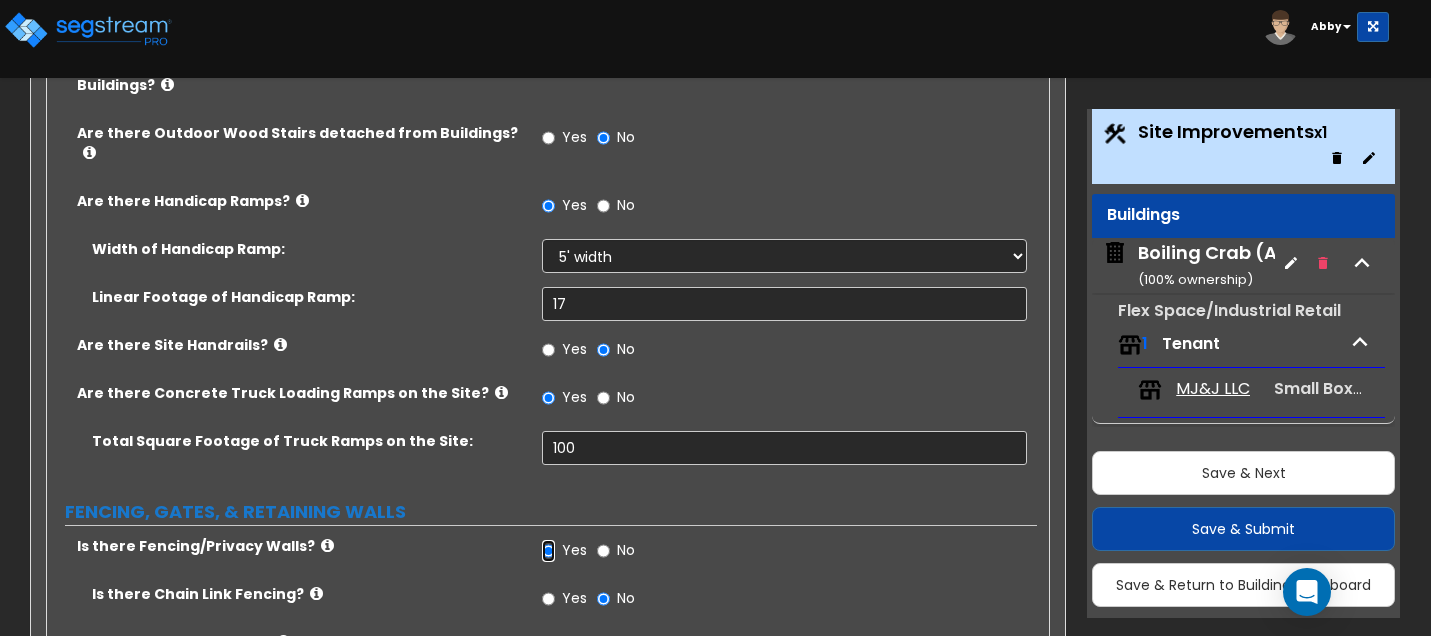 scroll, scrollTop: 1900, scrollLeft: 0, axis: vertical 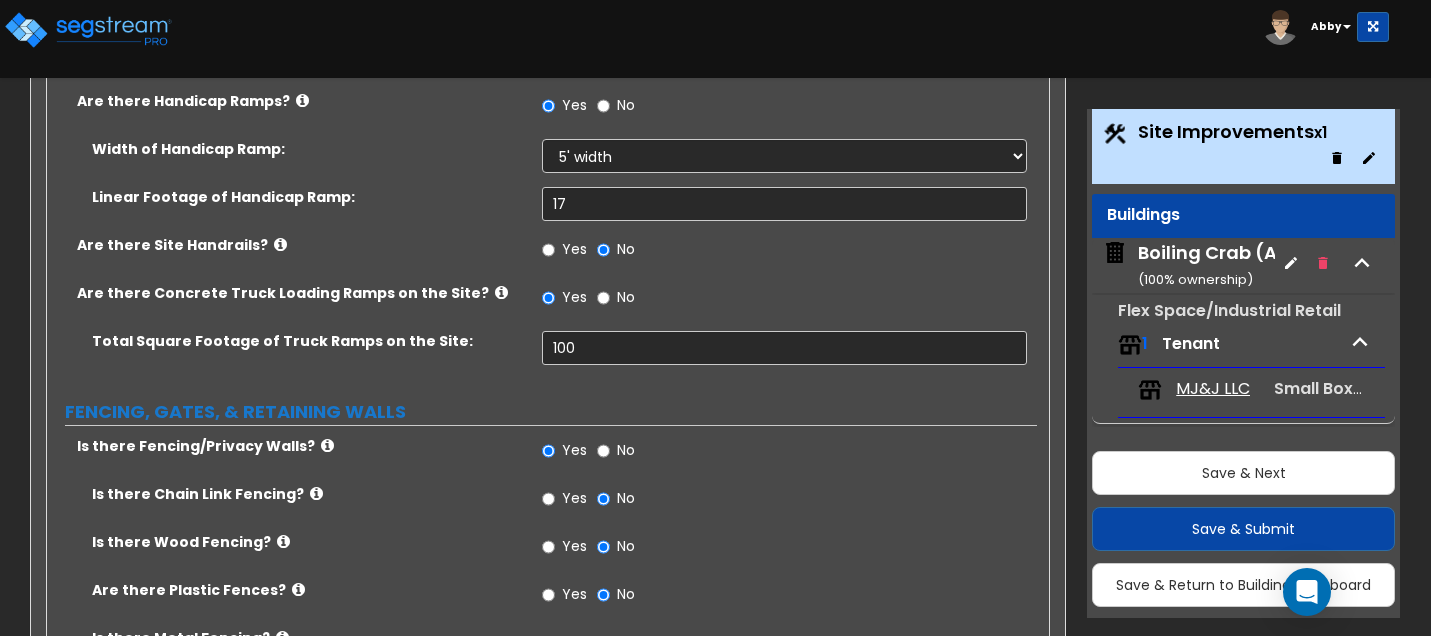 click on "Yes" at bounding box center [574, 498] 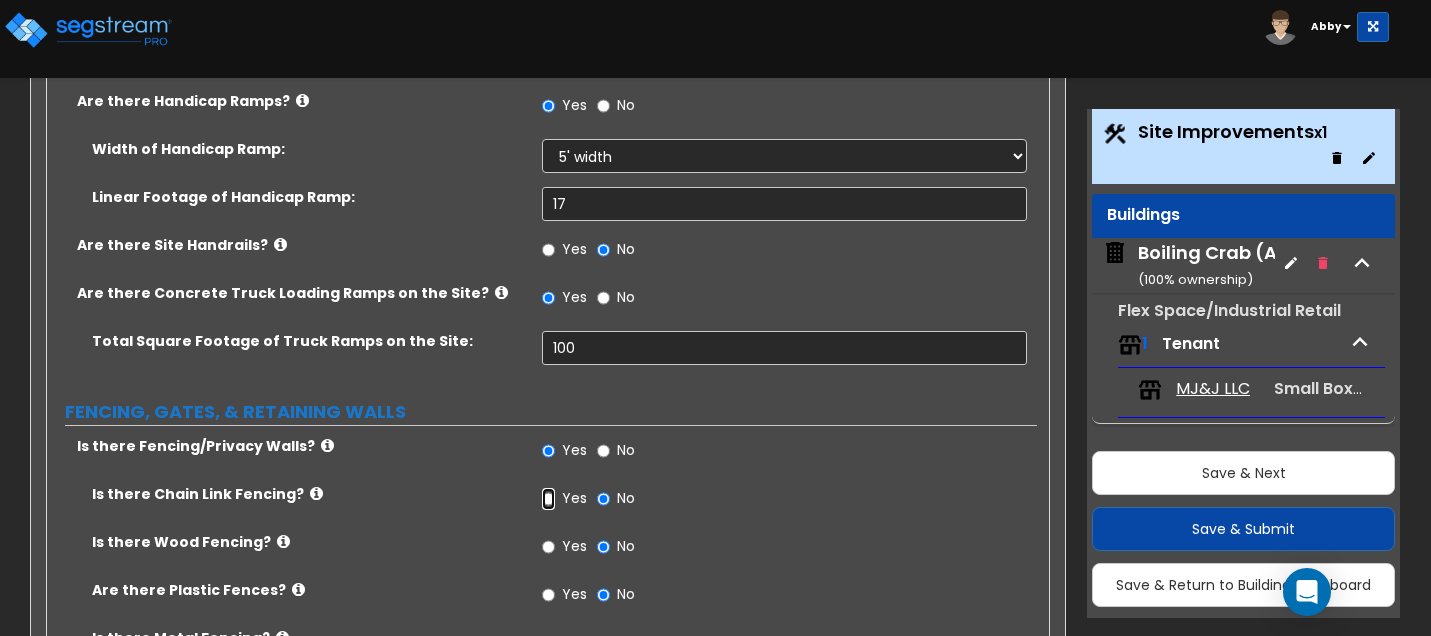 click on "Yes" at bounding box center [548, 499] 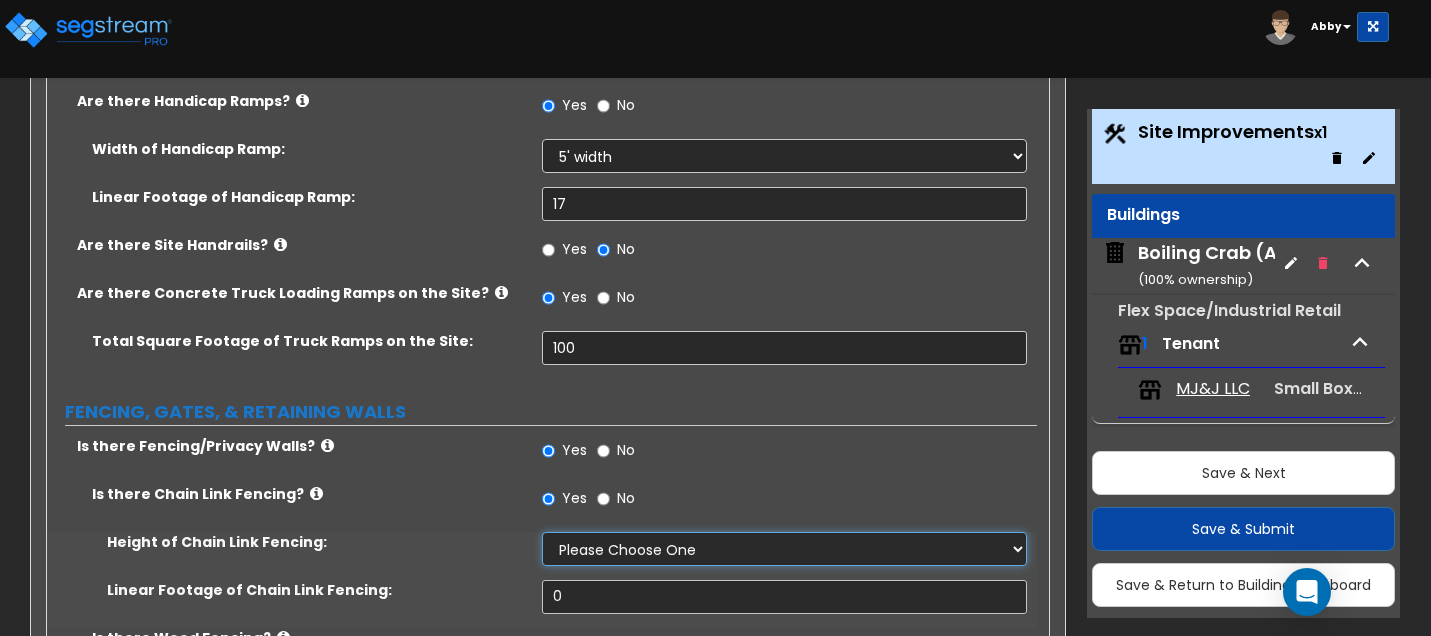 click on "Please Choose One 3 feet 4 feet 5 feet 6 feet 10 feet 12 feet" at bounding box center (784, 549) 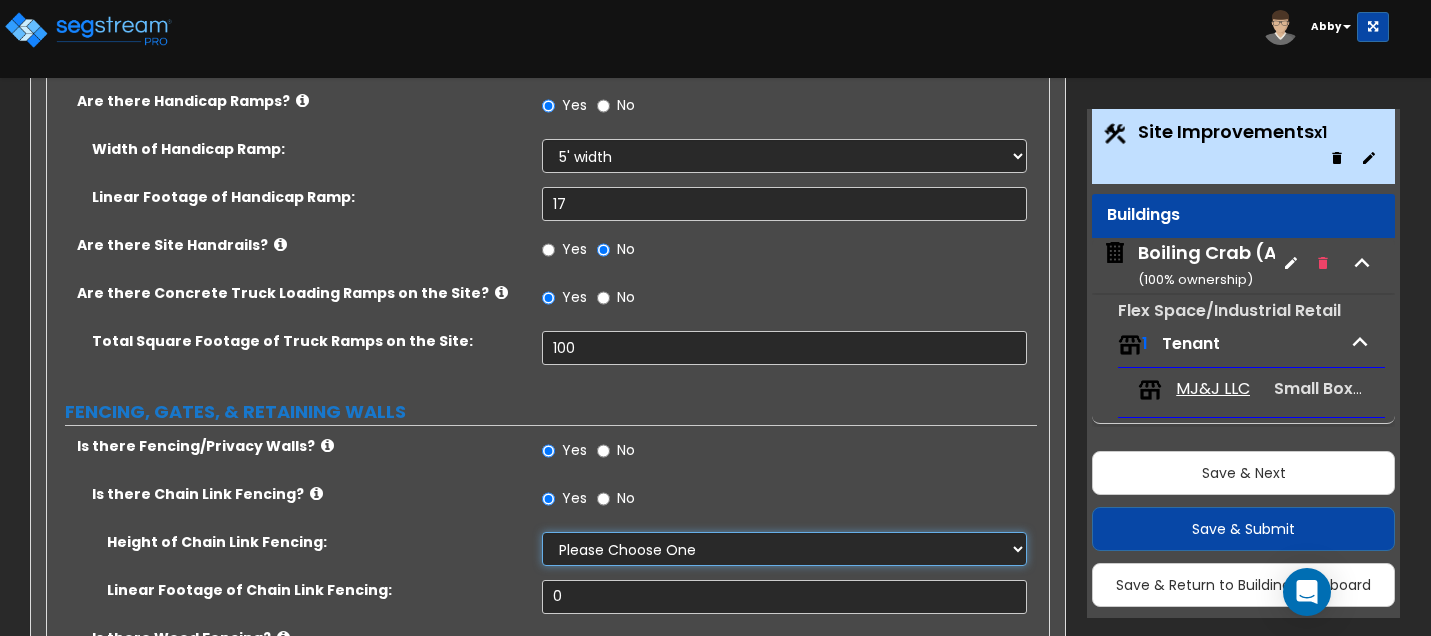 select on "4" 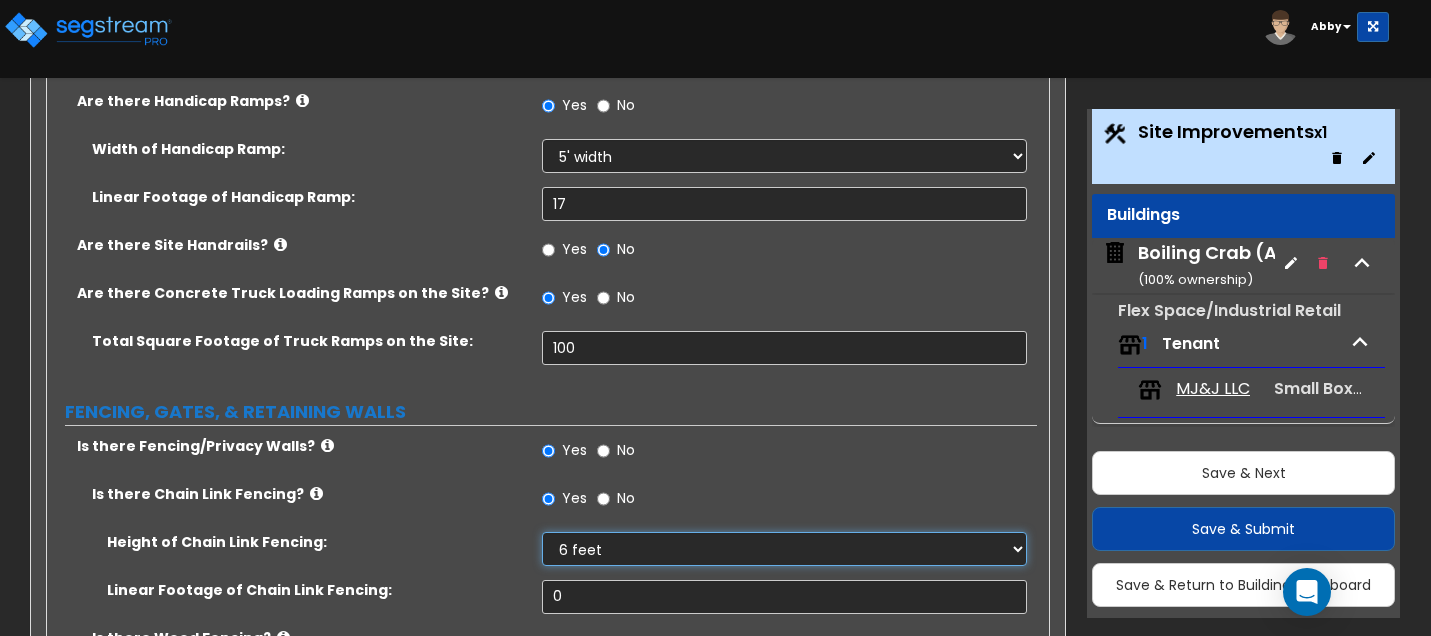 click on "Please Choose One 3 feet 4 feet 5 feet 6 feet 10 feet 12 feet" at bounding box center [784, 549] 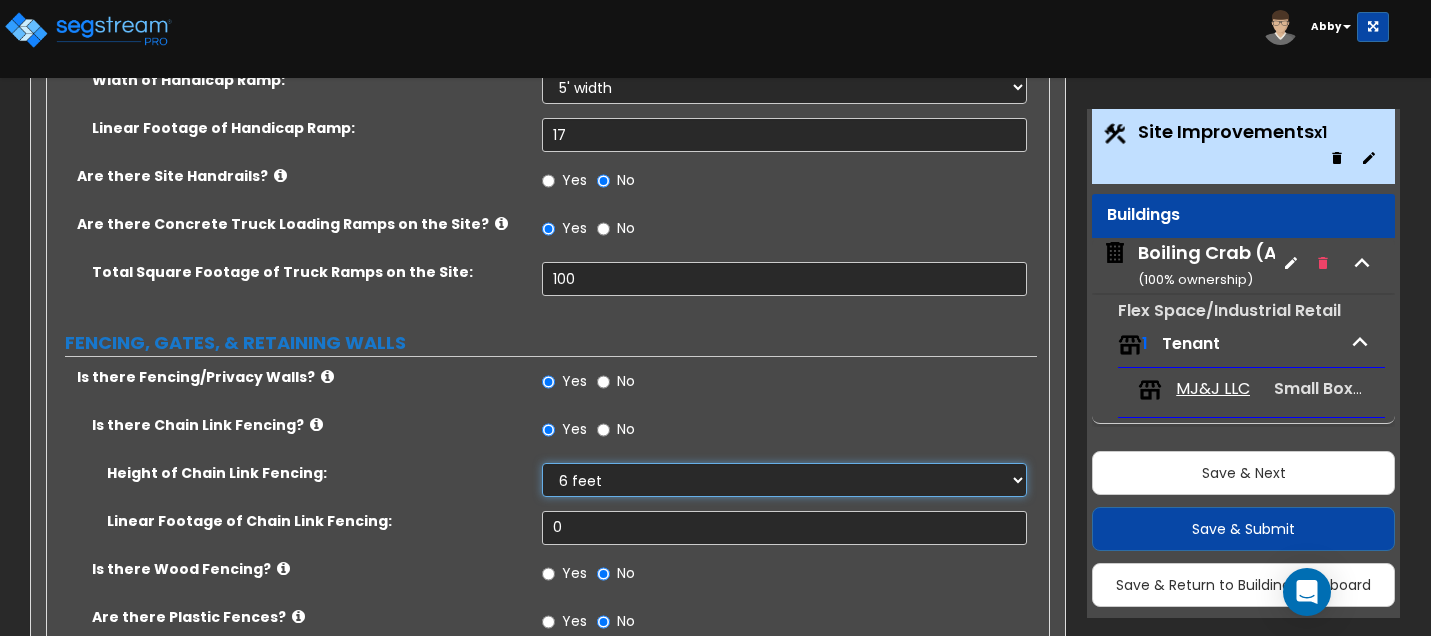 scroll, scrollTop: 2000, scrollLeft: 0, axis: vertical 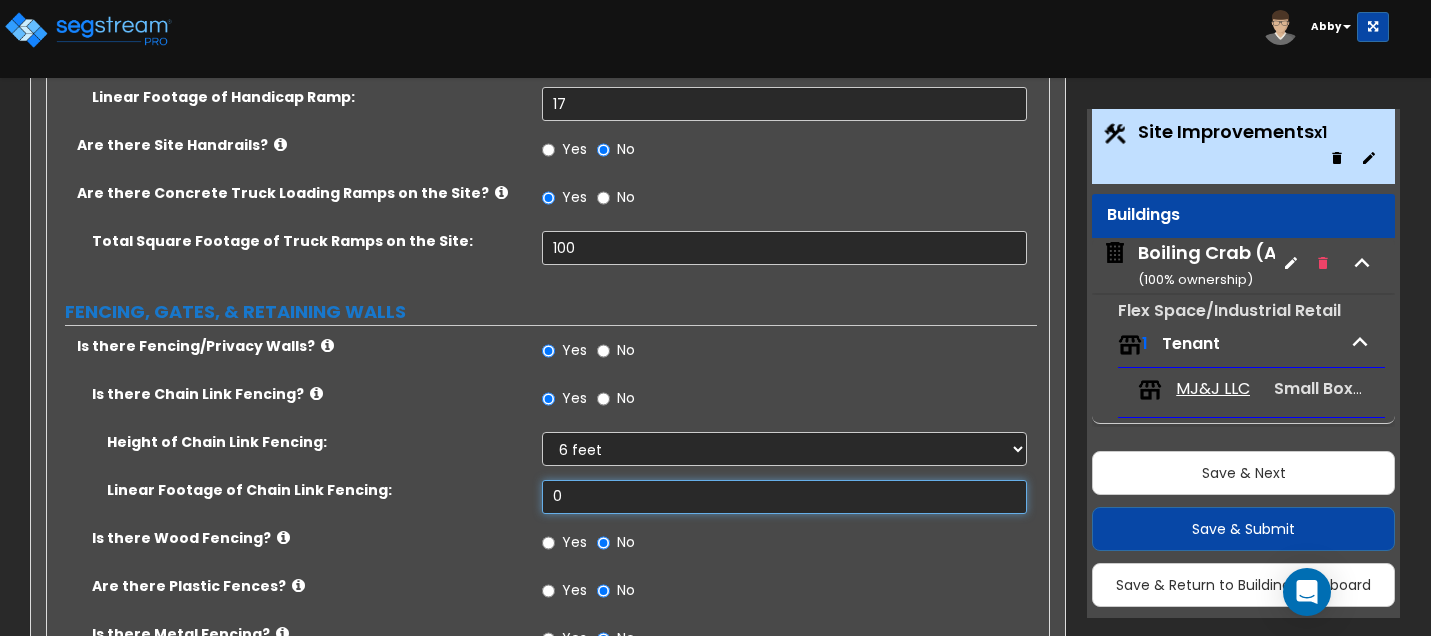 click on "0" at bounding box center (784, 497) 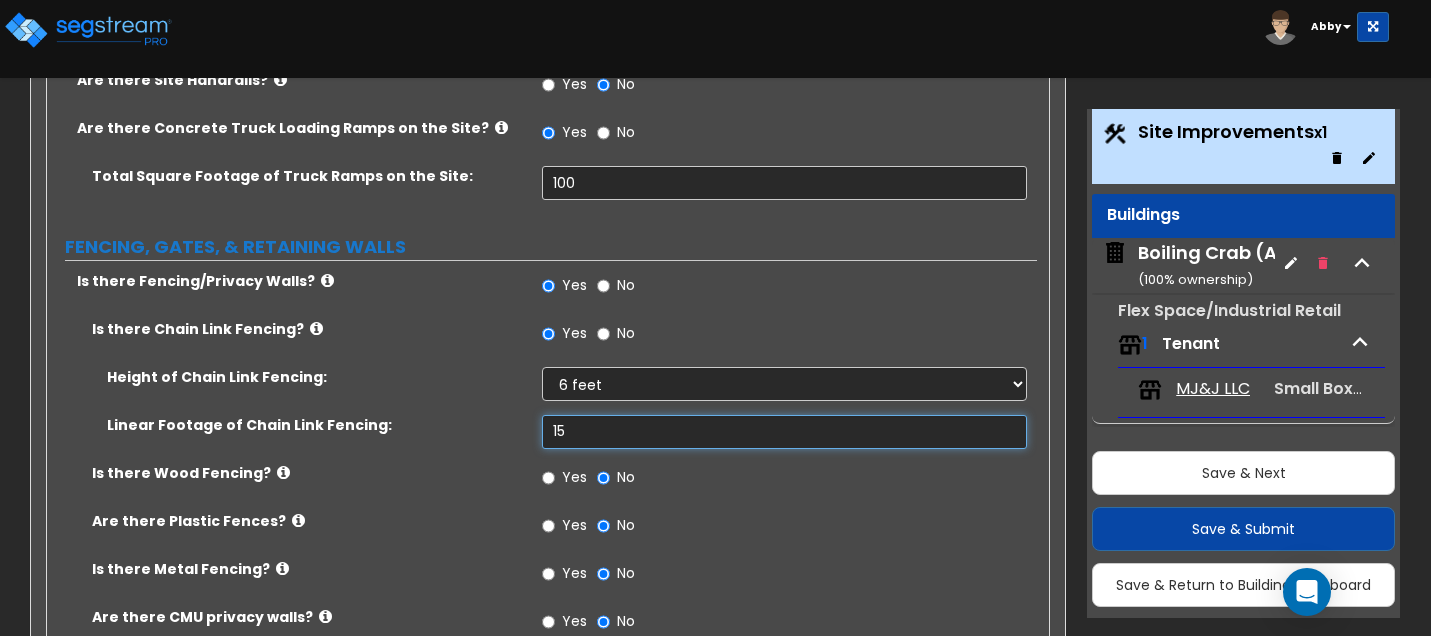 scroll, scrollTop: 2100, scrollLeft: 0, axis: vertical 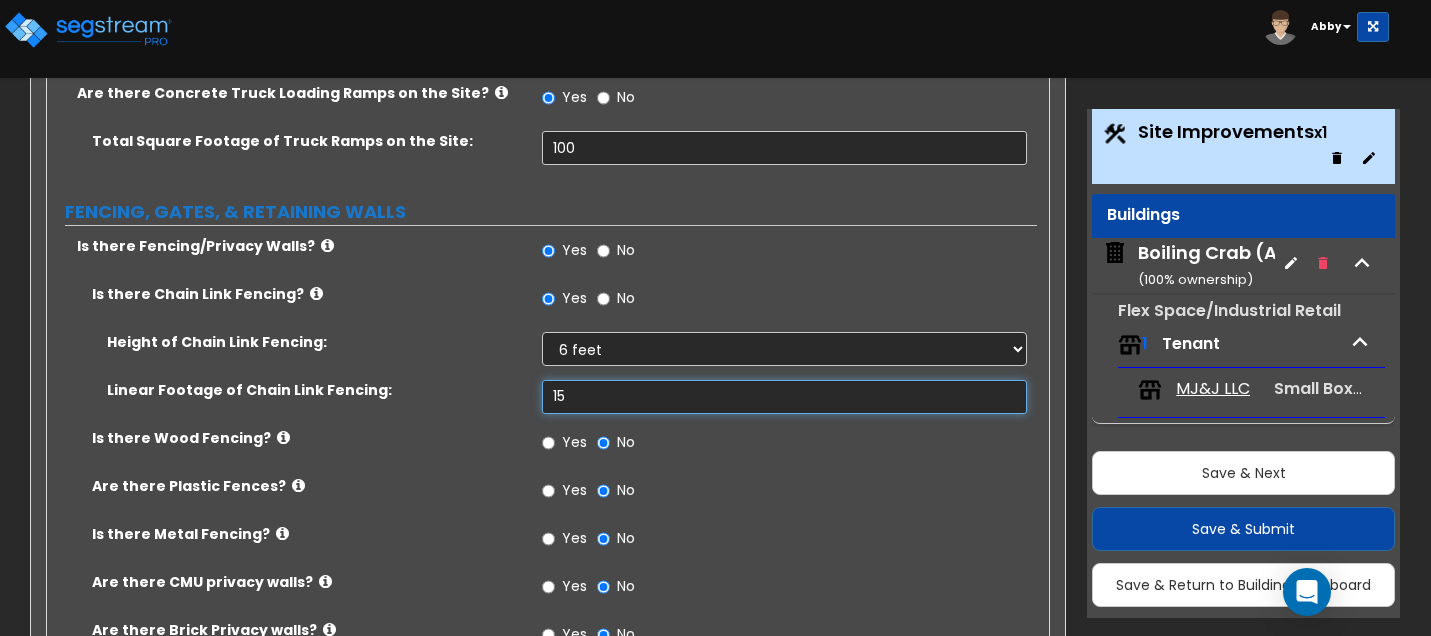 type on "15" 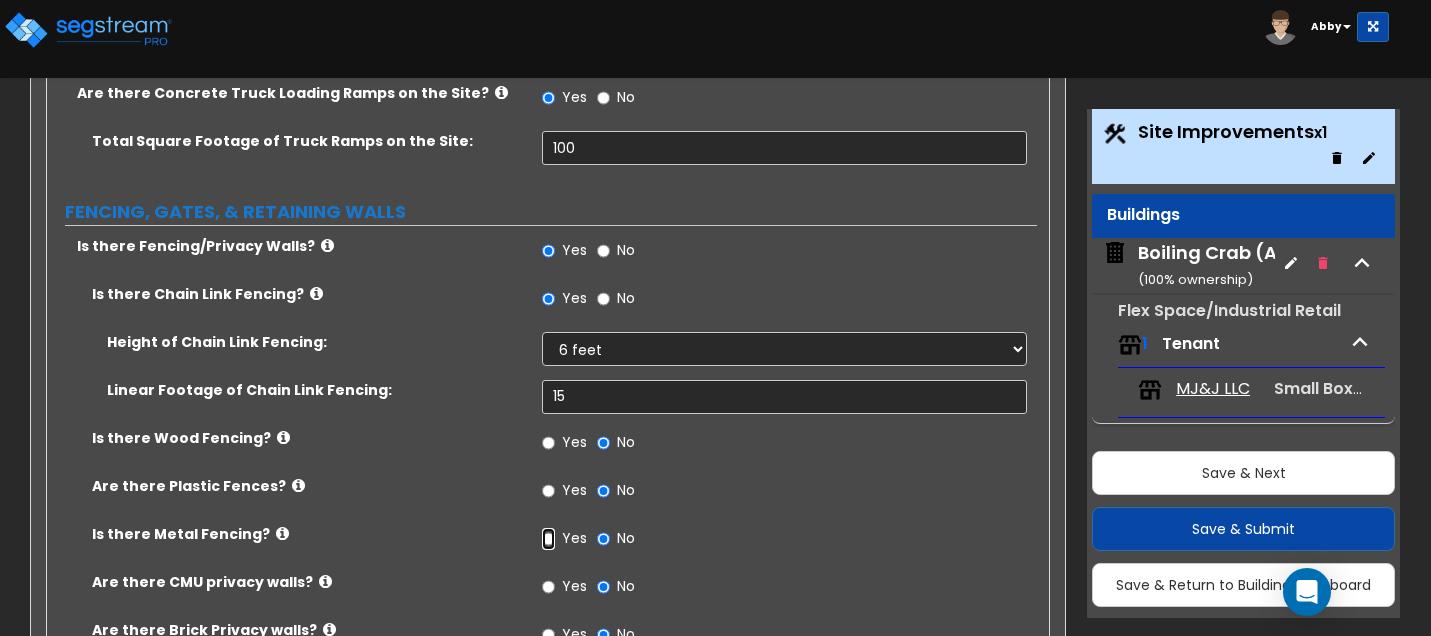 click on "Yes" at bounding box center (548, 539) 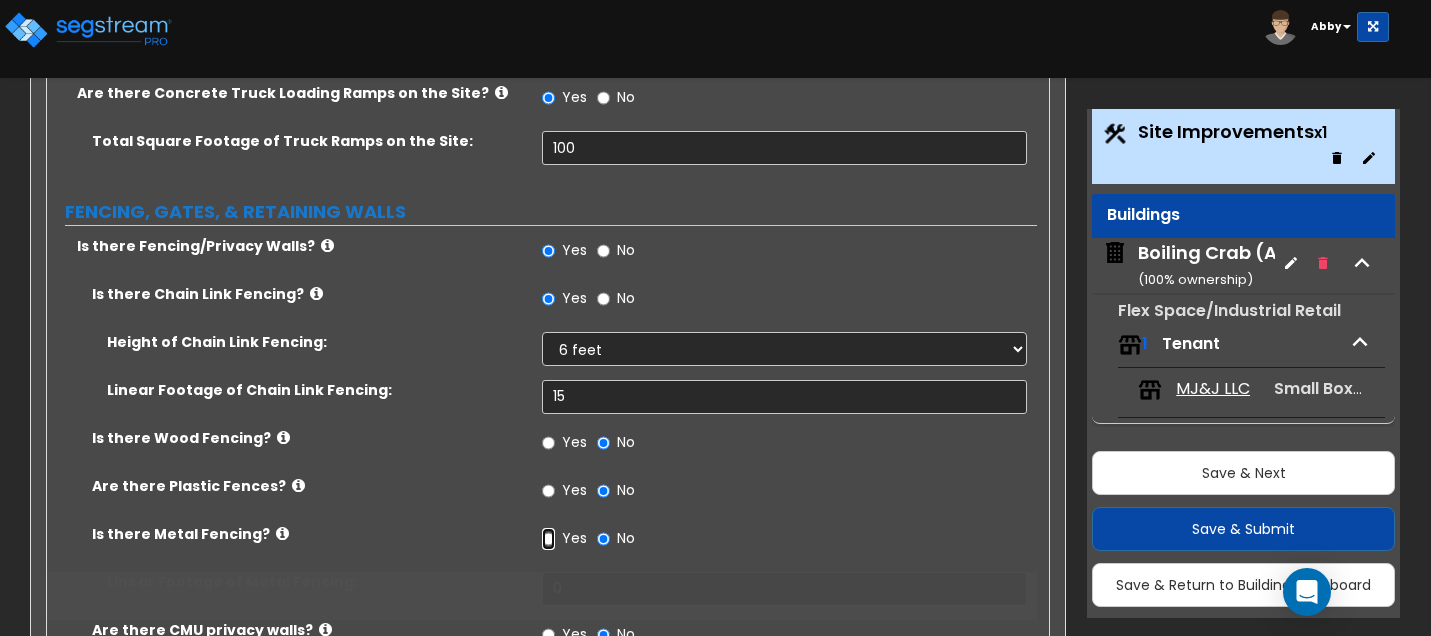 radio on "true" 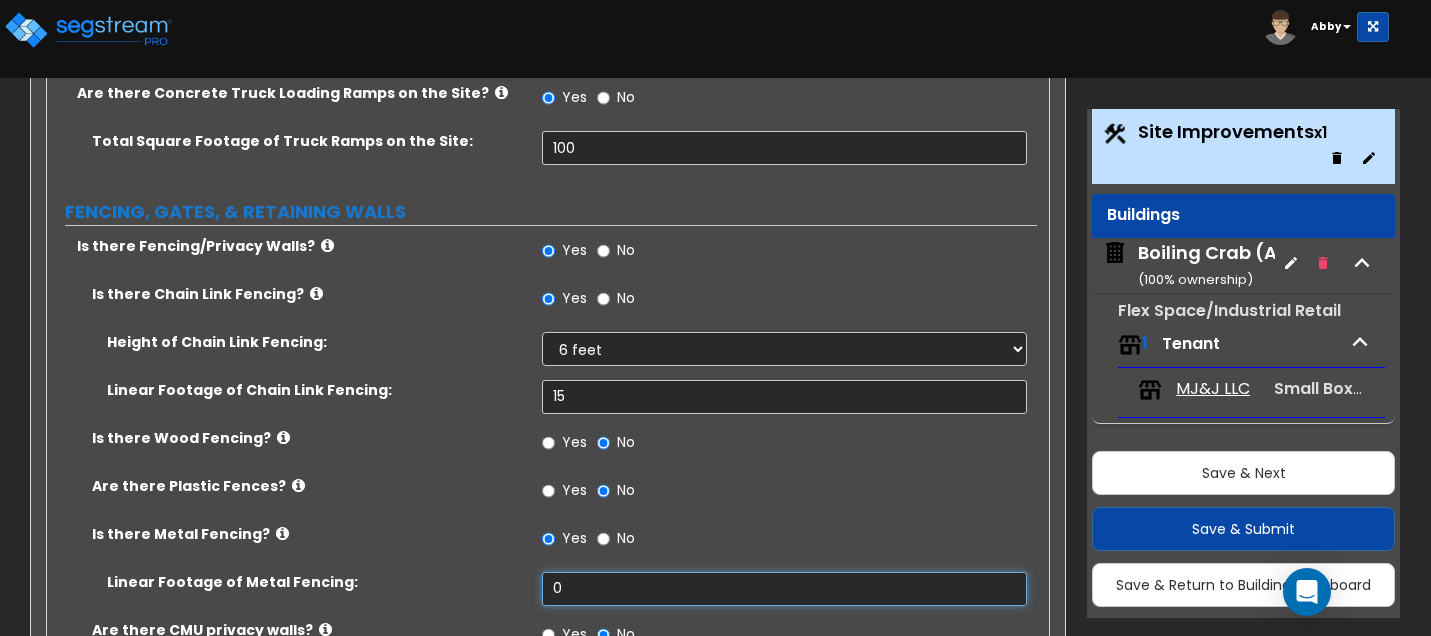 click on "0" at bounding box center (784, 589) 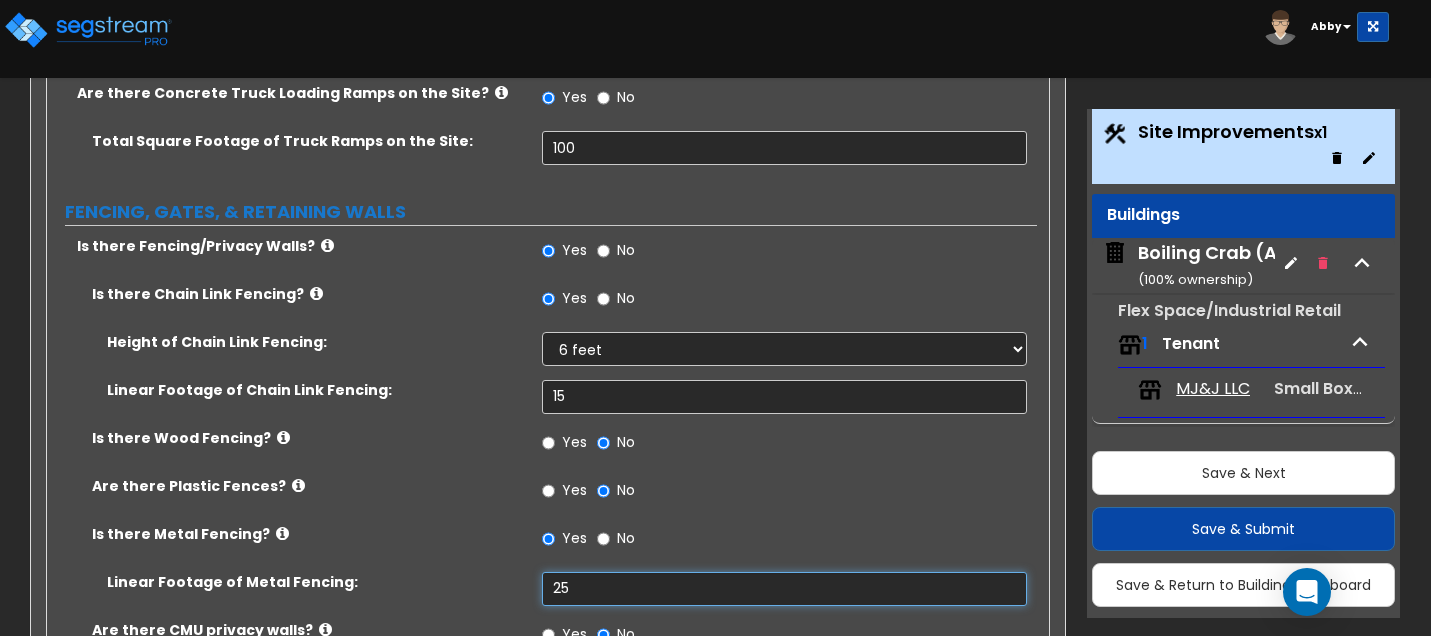 scroll, scrollTop: 2200, scrollLeft: 0, axis: vertical 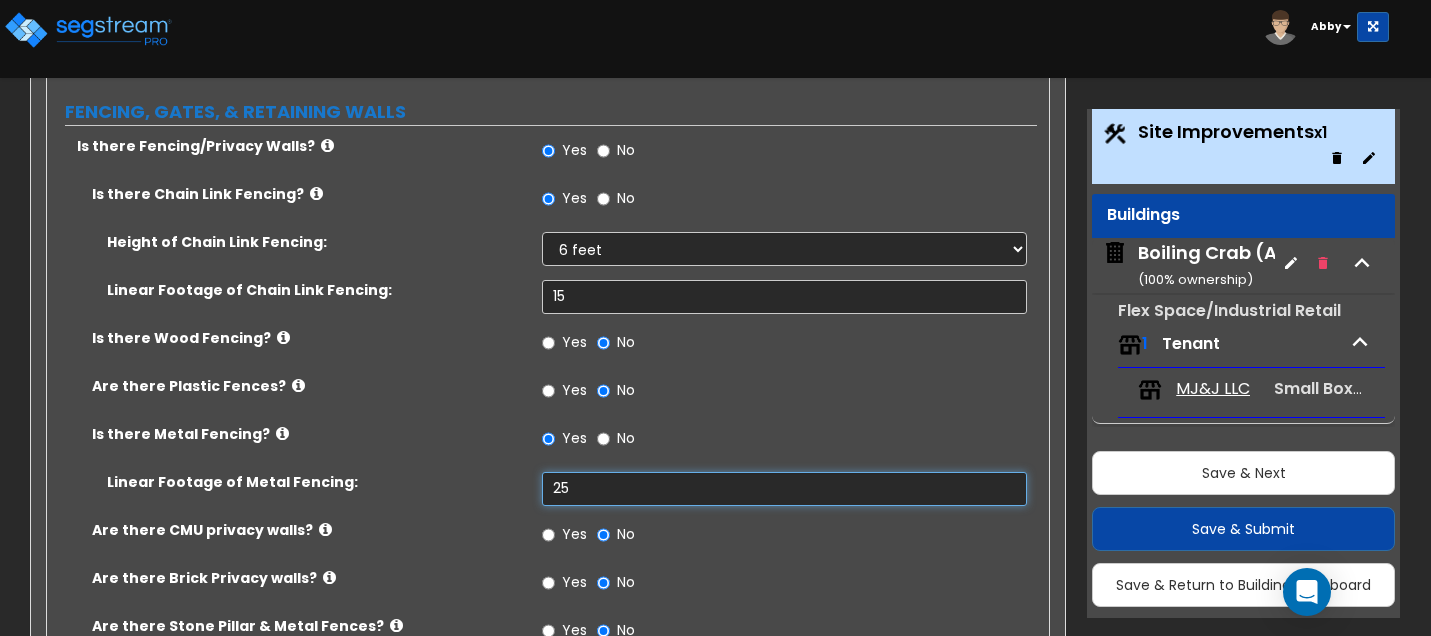 type on "25" 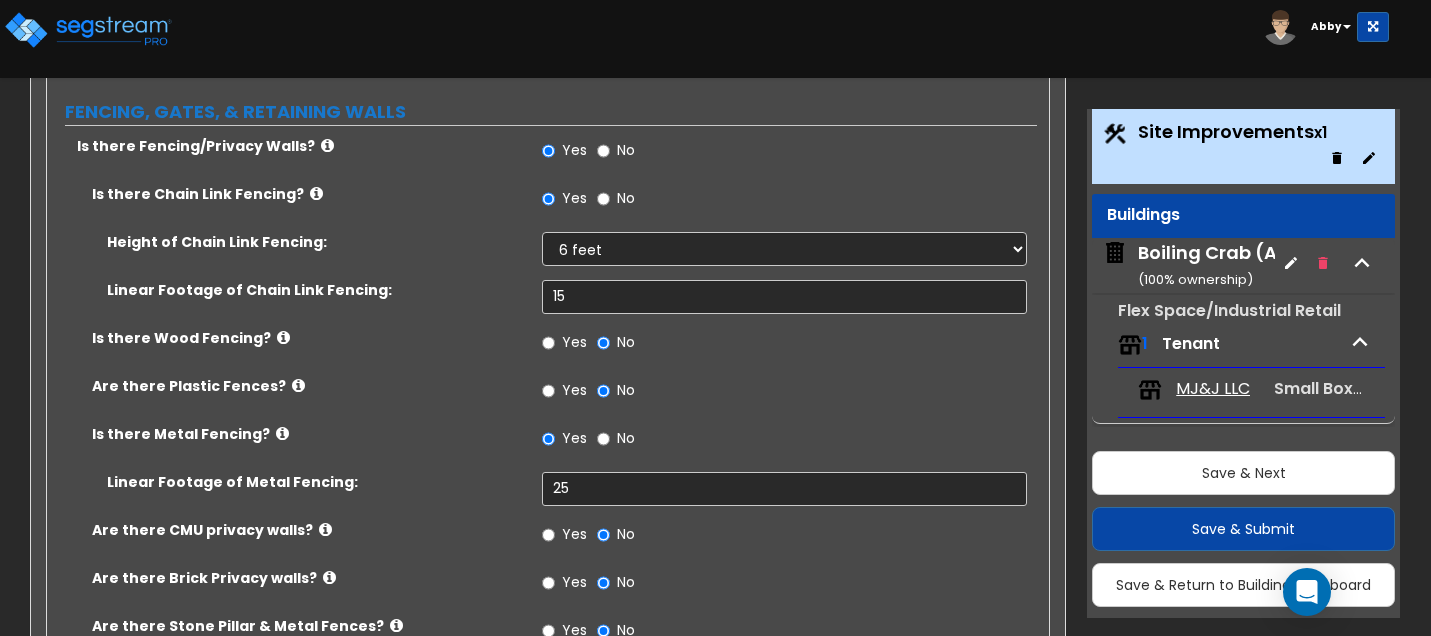 click on "Yes" at bounding box center (574, 534) 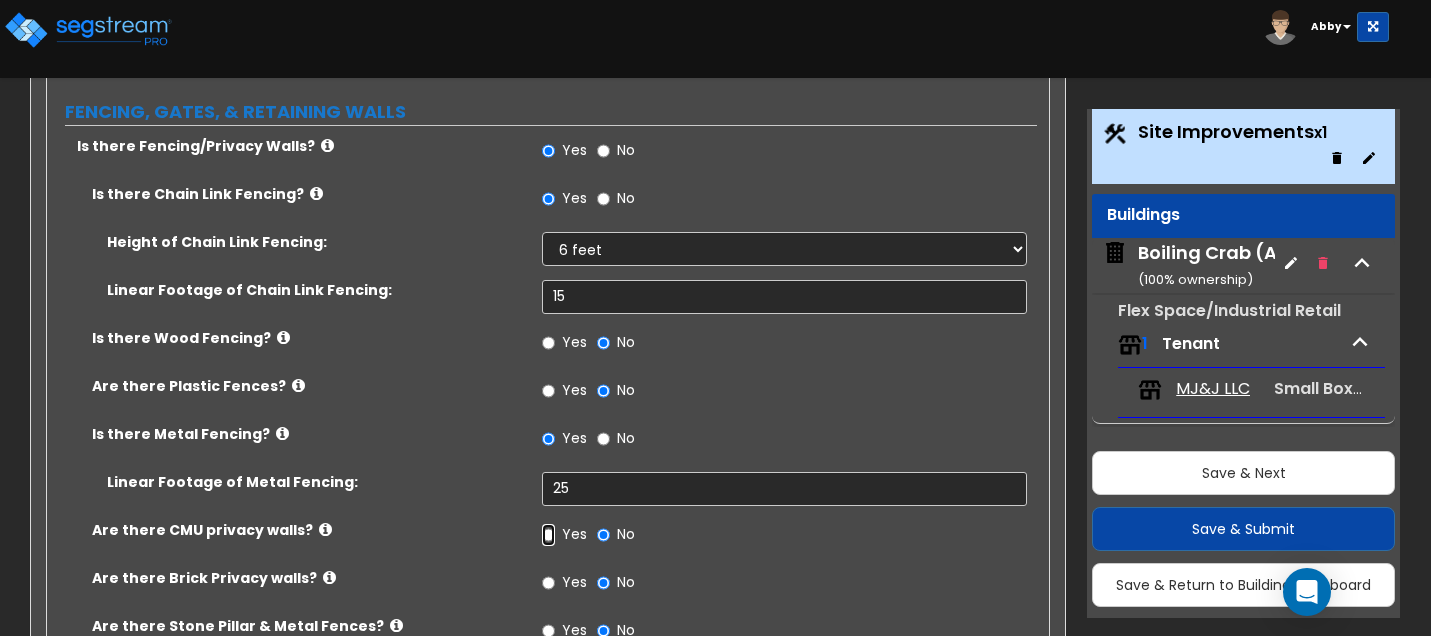 click on "Yes" at bounding box center [548, 535] 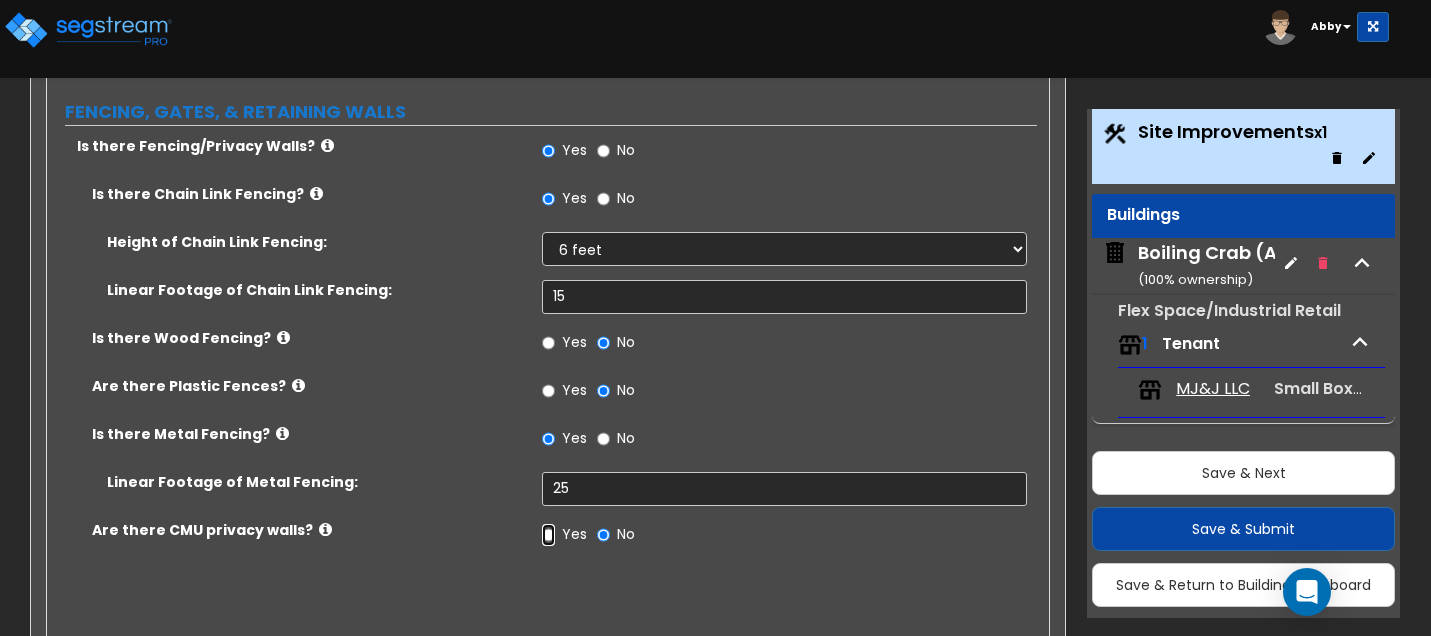 radio on "true" 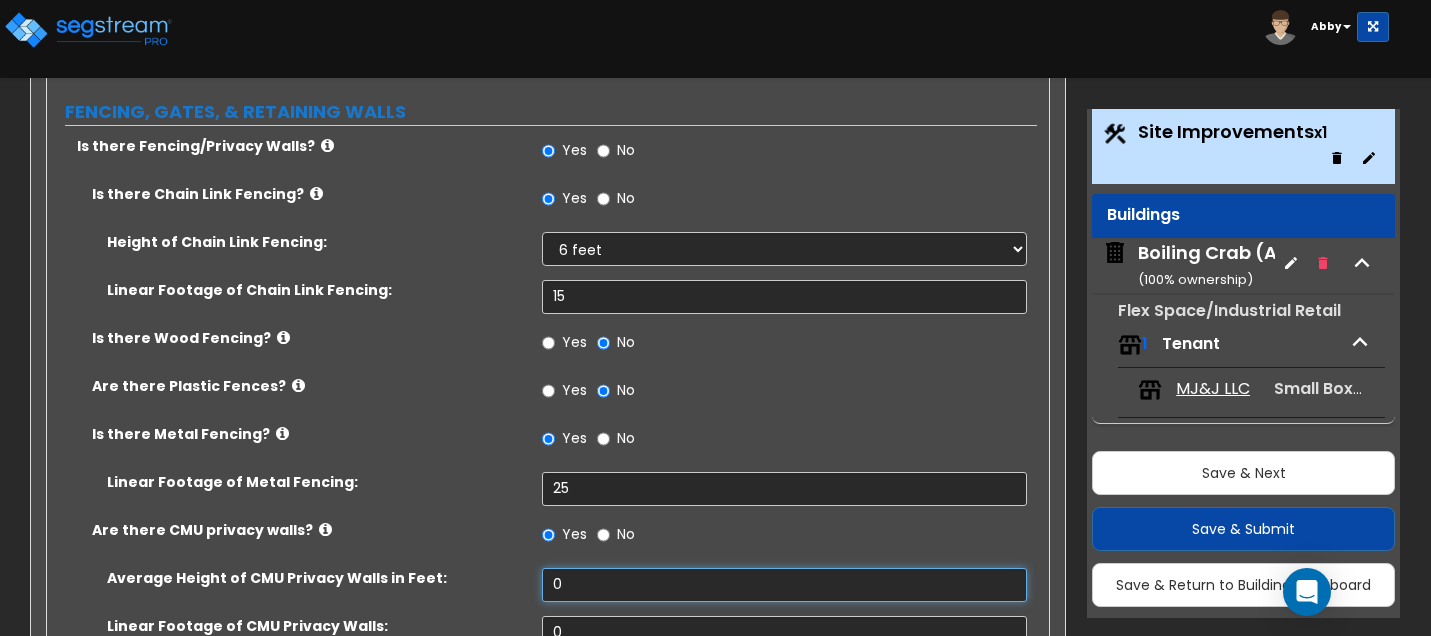 click on "0" at bounding box center (784, 585) 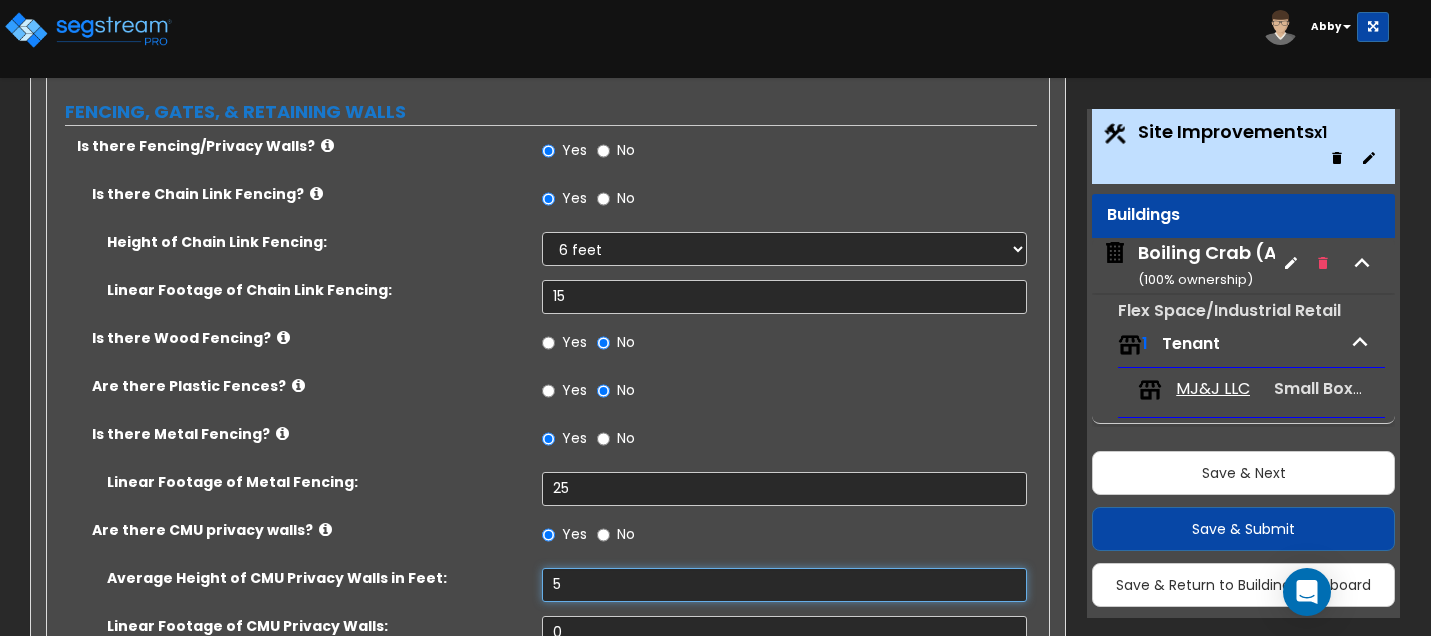 type on "5" 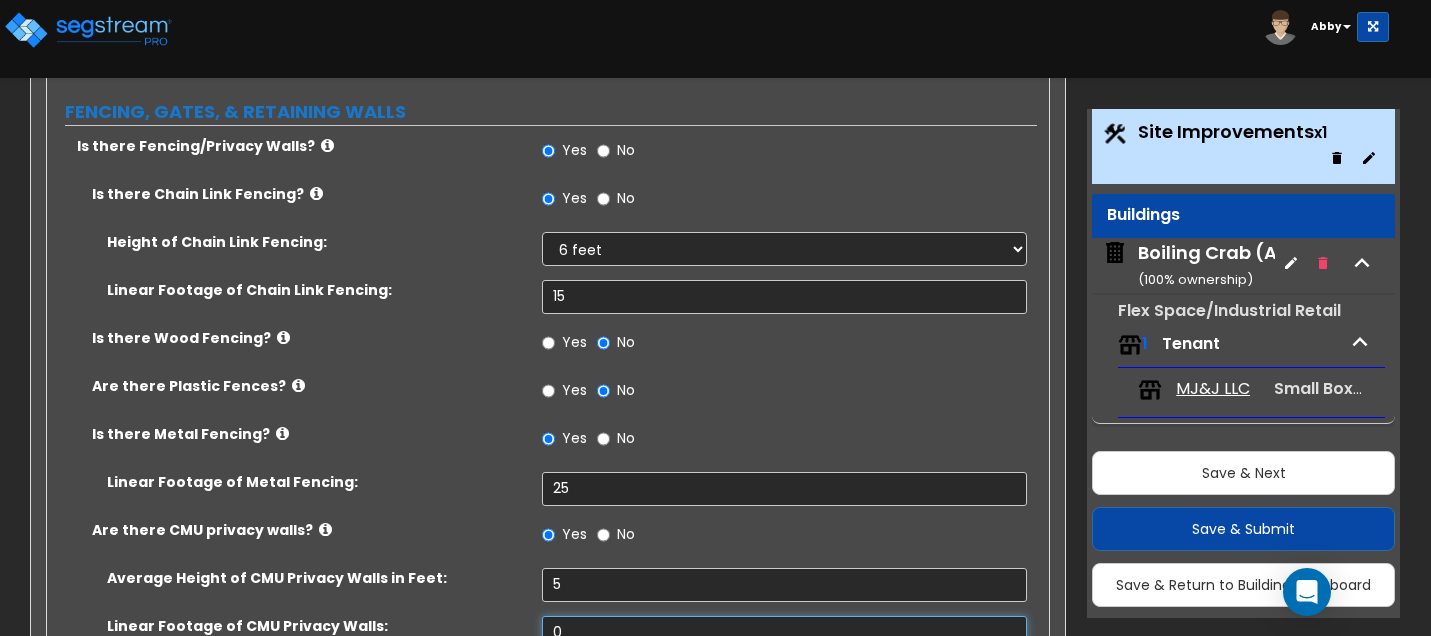 click on "0" at bounding box center (784, 633) 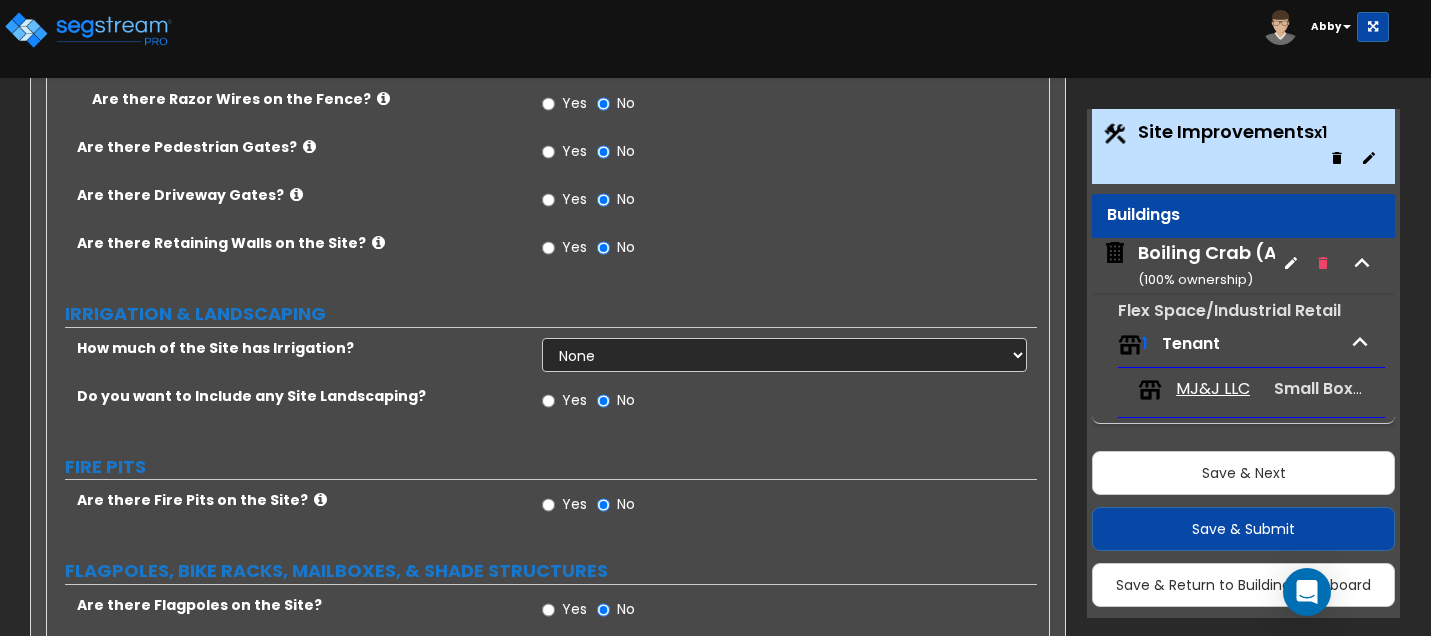 scroll, scrollTop: 3000, scrollLeft: 0, axis: vertical 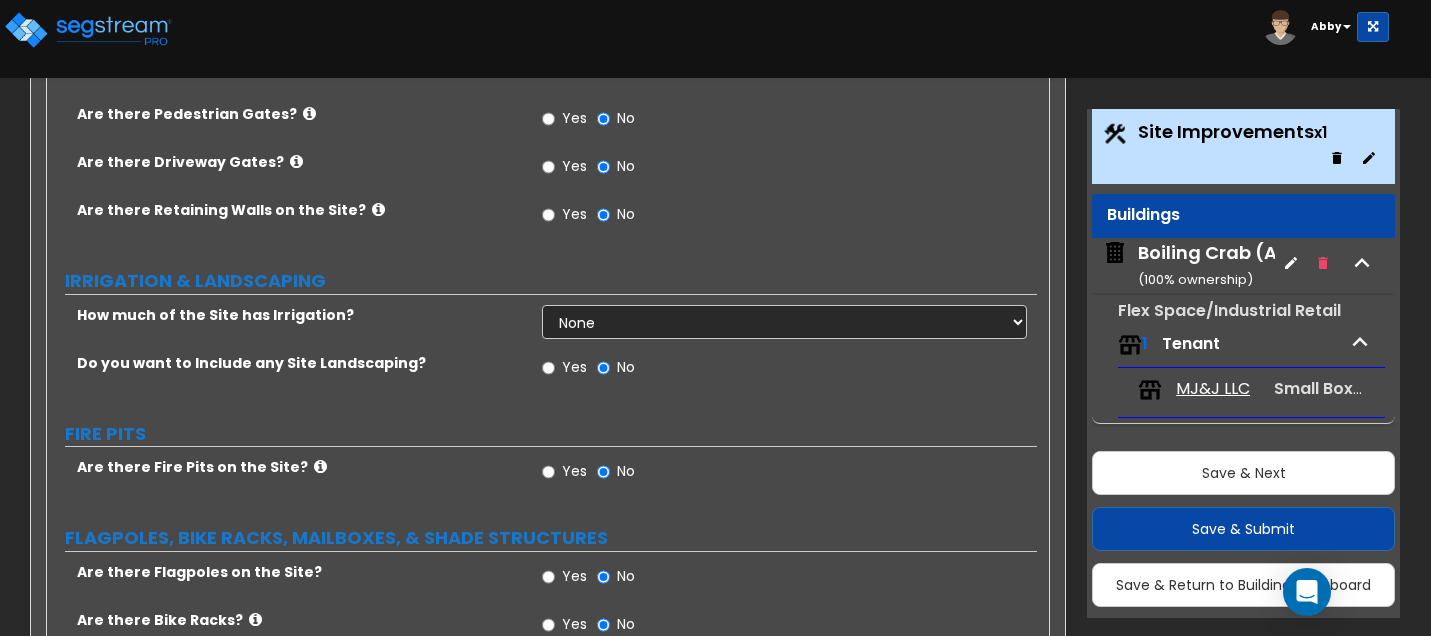 type on "135" 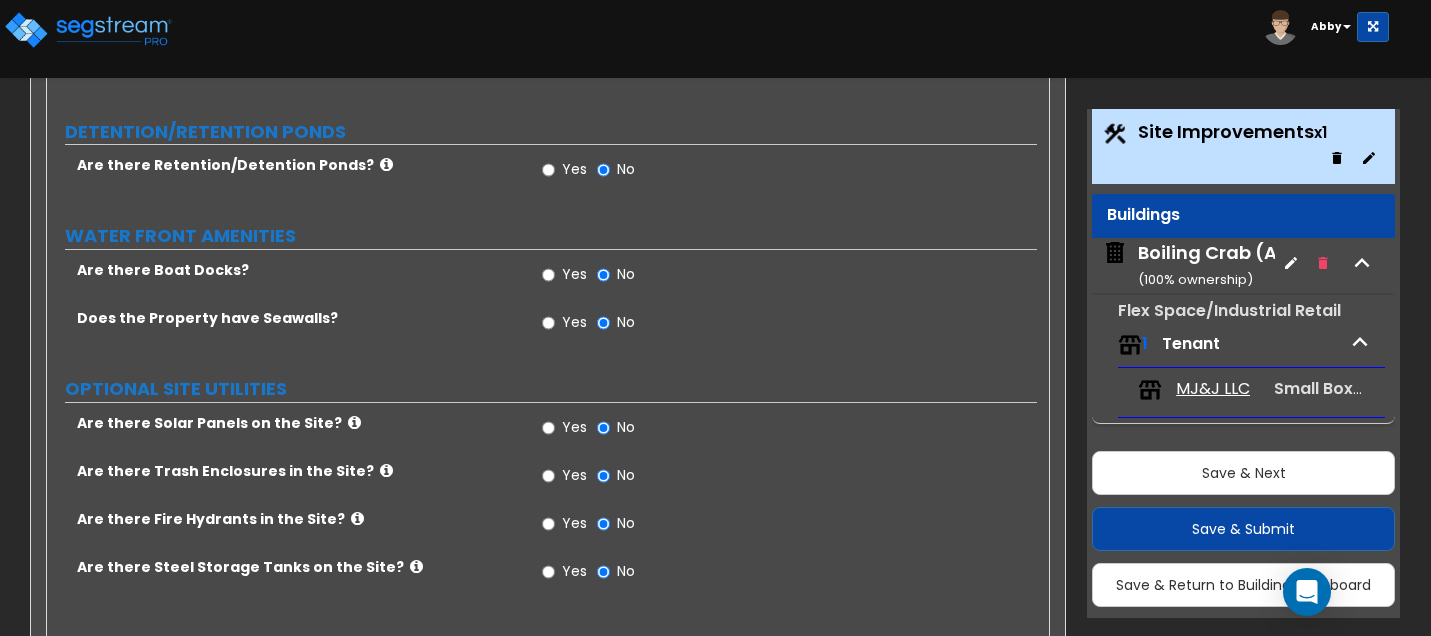 scroll, scrollTop: 3905, scrollLeft: 0, axis: vertical 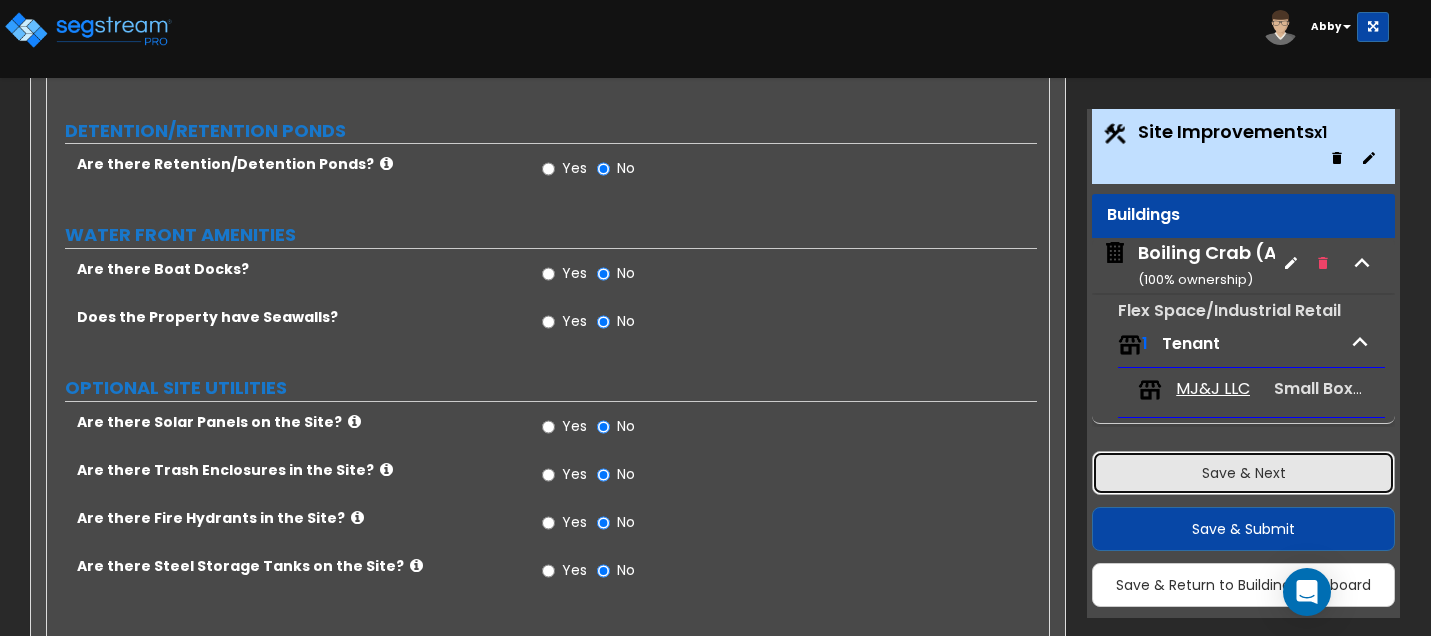 click on "Save & Next" at bounding box center (1243, 473) 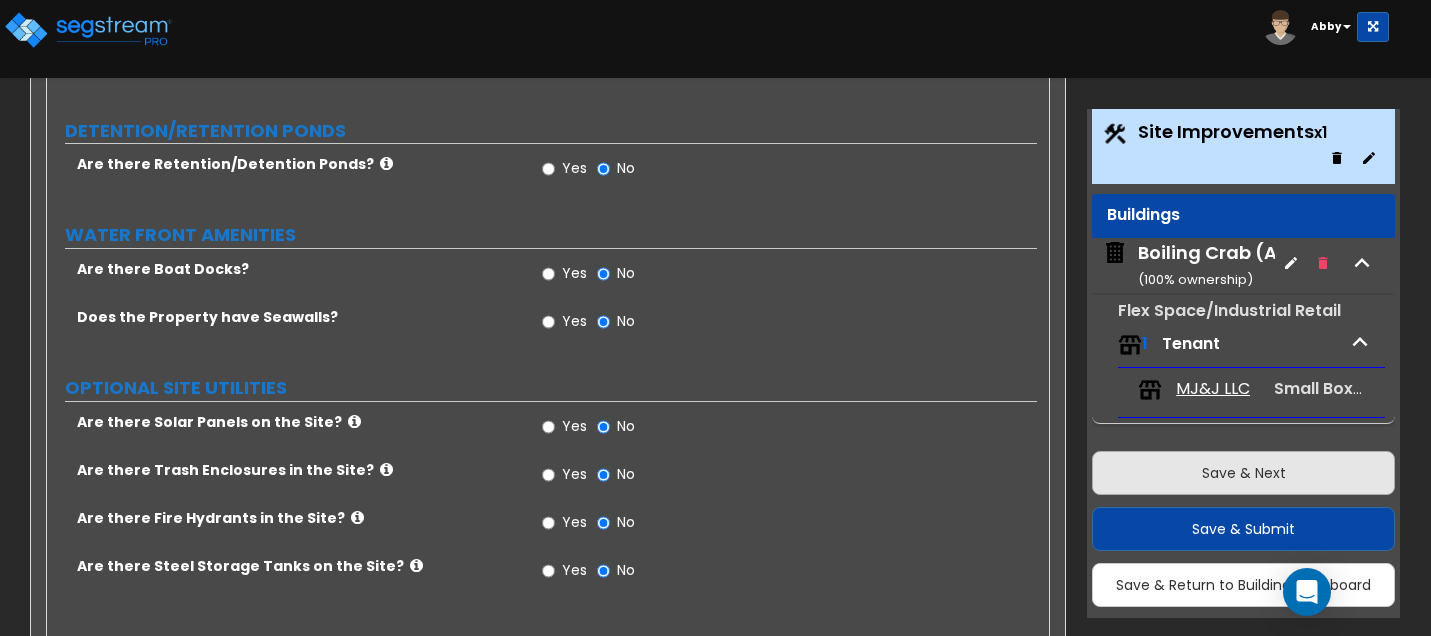 scroll, scrollTop: 278, scrollLeft: 0, axis: vertical 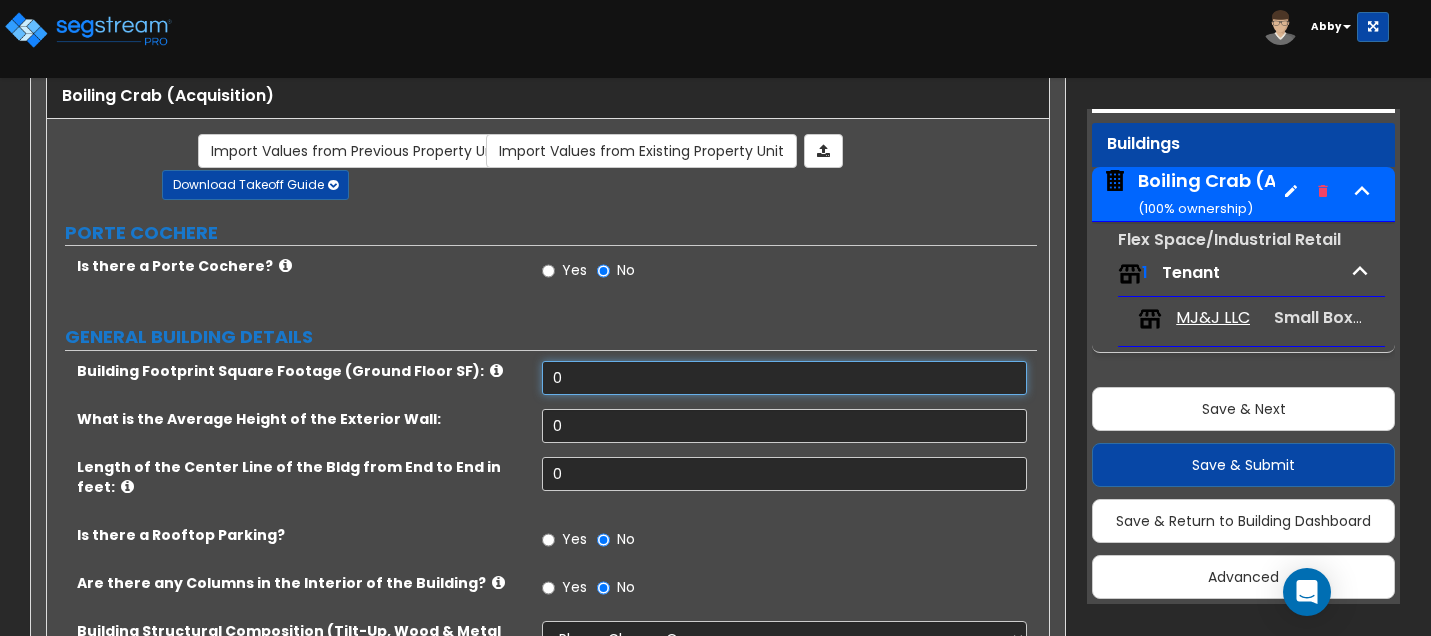click on "0" at bounding box center (784, 378) 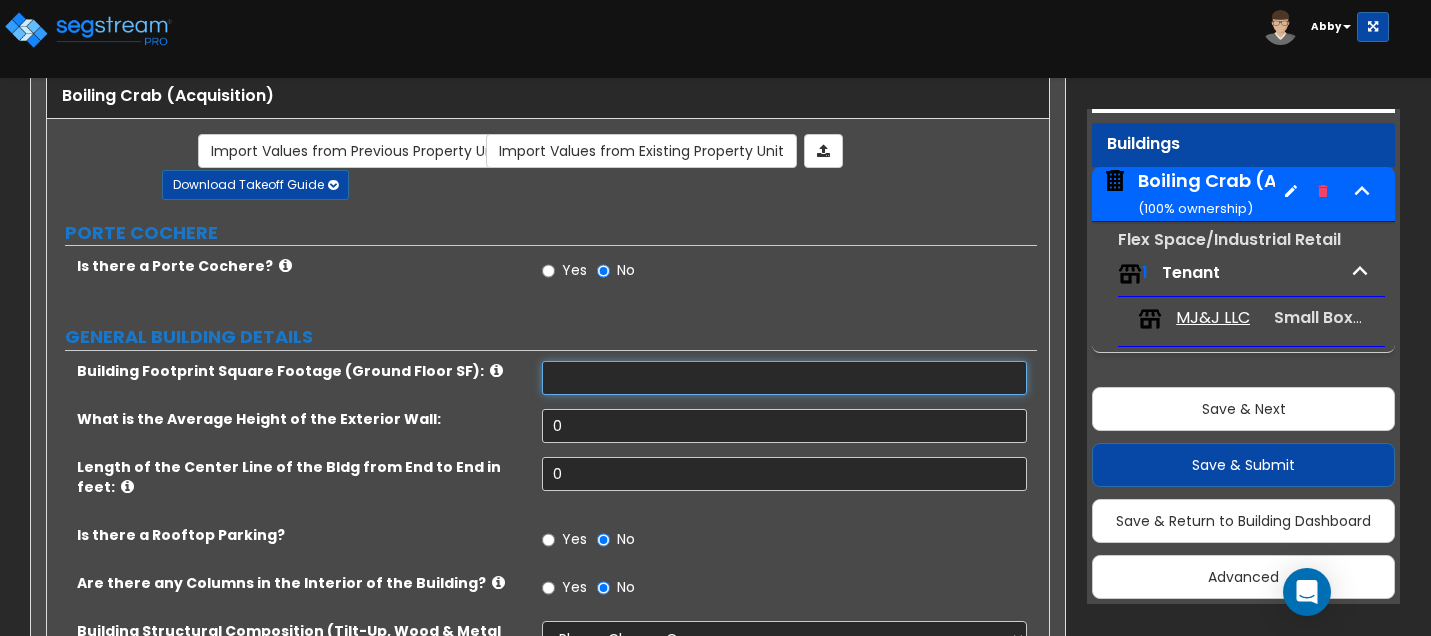 click at bounding box center (784, 378) 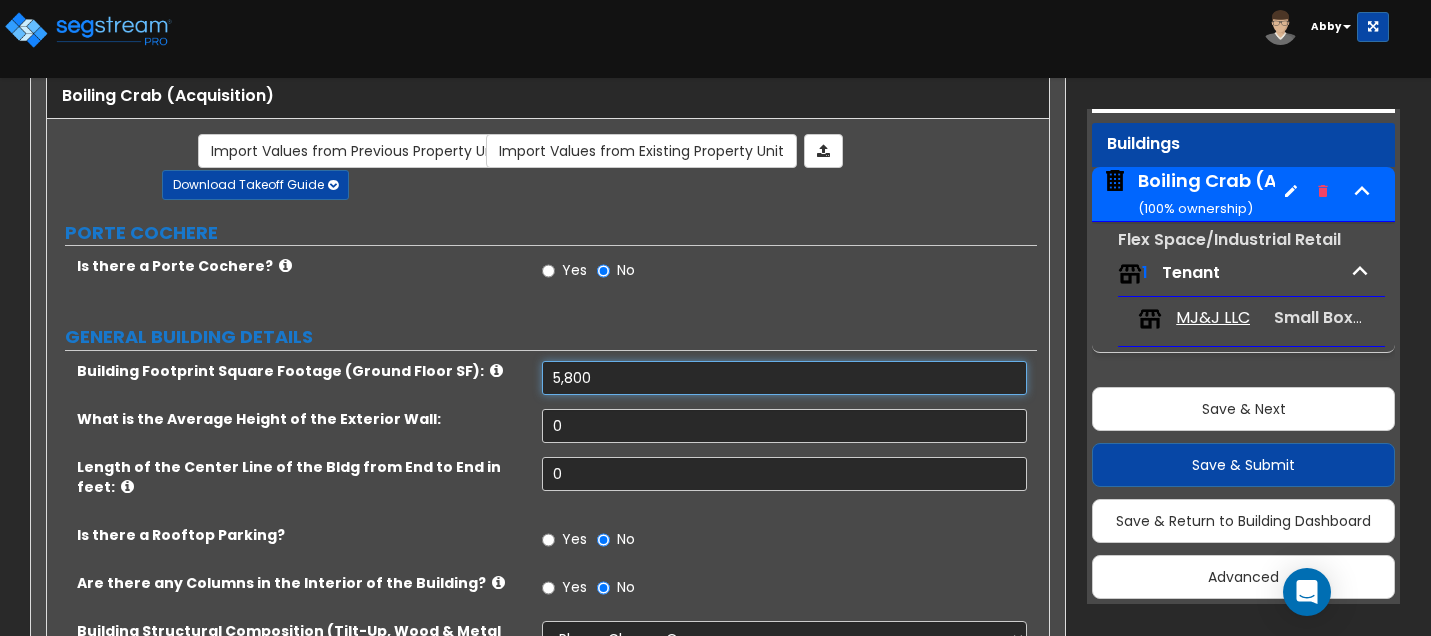 type on "5,800" 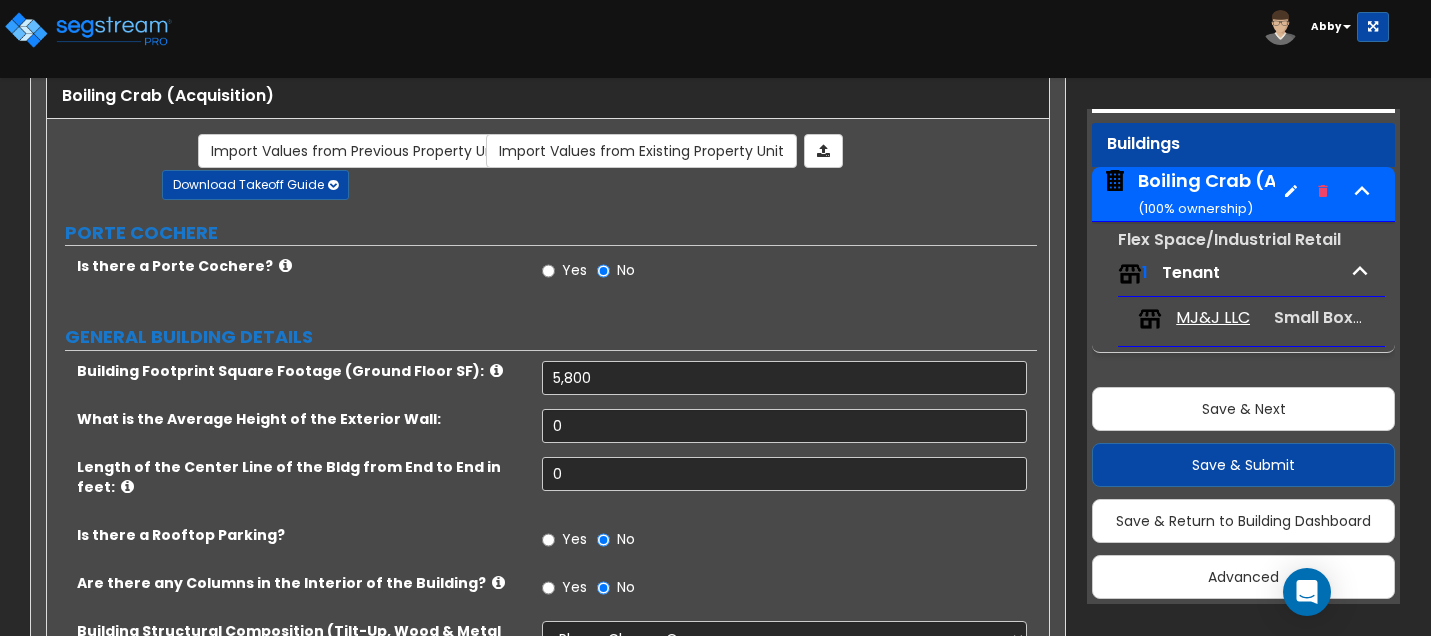 click on "PORTE COCHERE Is there a Porte Cochere? Yes No GENERAL BUILDING DETAILS Building Footprint Square Footage (Ground Floor SF): 5,800 What is the Average Height of the Exterior Wall: 0 Length of the Center Line of the Bldg from End to End in feet: 0 Is there a Rooftop Parking? Yes No Are there any Columns in the Interior of the Building? Yes No Building Structural Composition (Tilt-Up, Wood & Metal Stud, not available beyond 60 ft): Please Choose One Pre-Engineered Metal Building Tilt-up Wall Construction Reinforced Concrete Structural Steel Brick Masonry CMU Masonry Wood Stud Metal Stud ROOF Are there Solar Panels installed on the Roof? Yes No Are there Skylights through the Roof? Yes No BUILDING ATTACHMENTS Are there Easily Demountable Awnings attached to the Building? Yes No Are there Electric Vehicle Charging Stations attached to the Building? Yes No Are there Exterior Building-Mounted Lights? Yes No Are there Exterior High Bay Lights? Yes No Are there Outdoor Ceiling Fans? Yes No Yes No Yes No Yes No Yes No" at bounding box center (542, 1106) 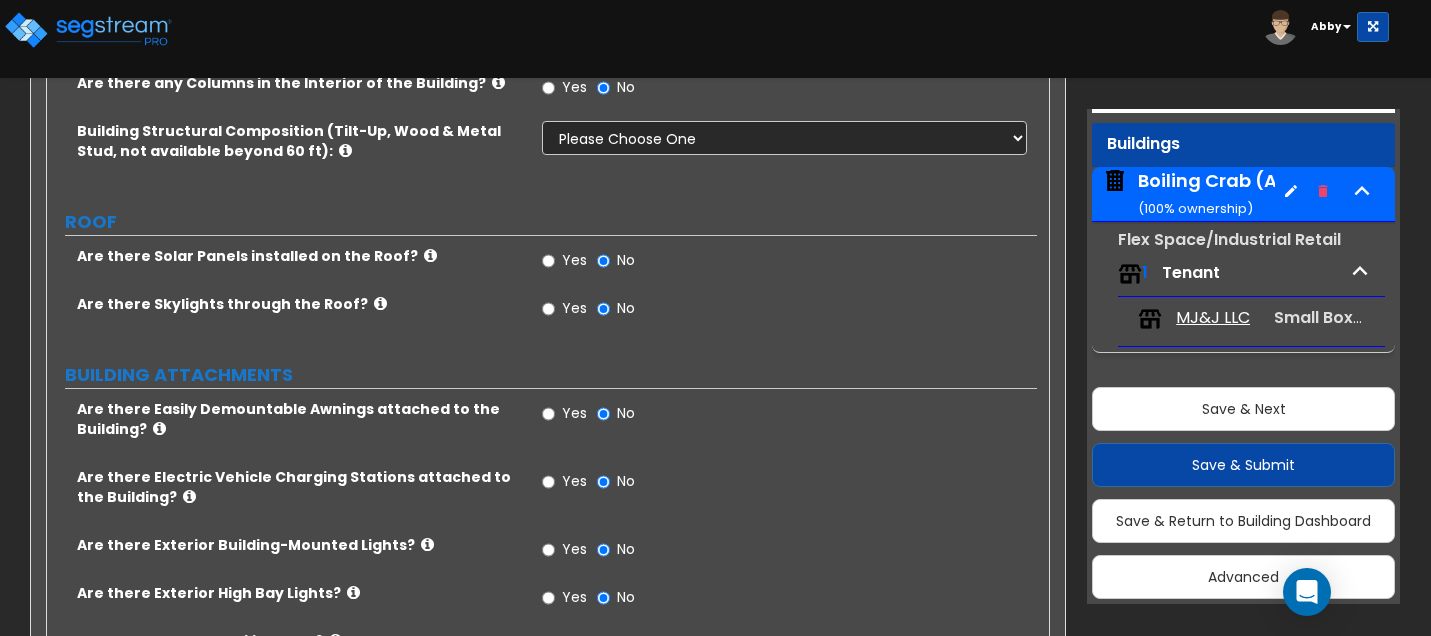 scroll, scrollTop: 0, scrollLeft: 0, axis: both 